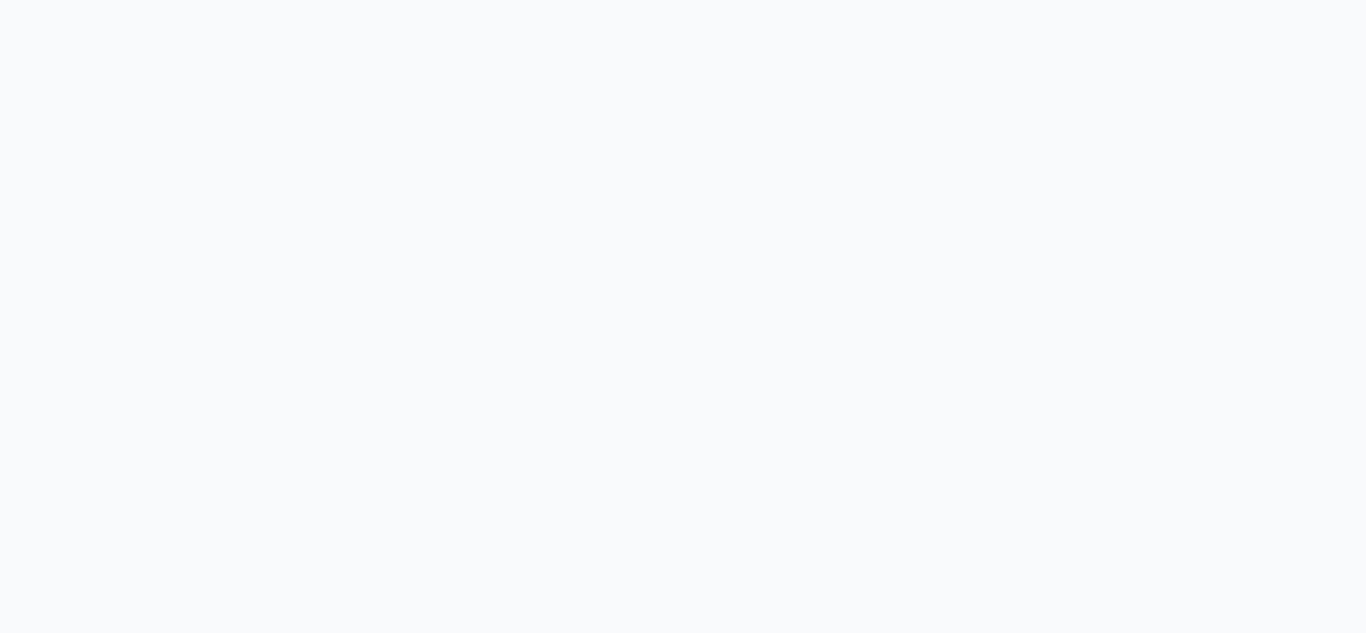 scroll, scrollTop: 0, scrollLeft: 0, axis: both 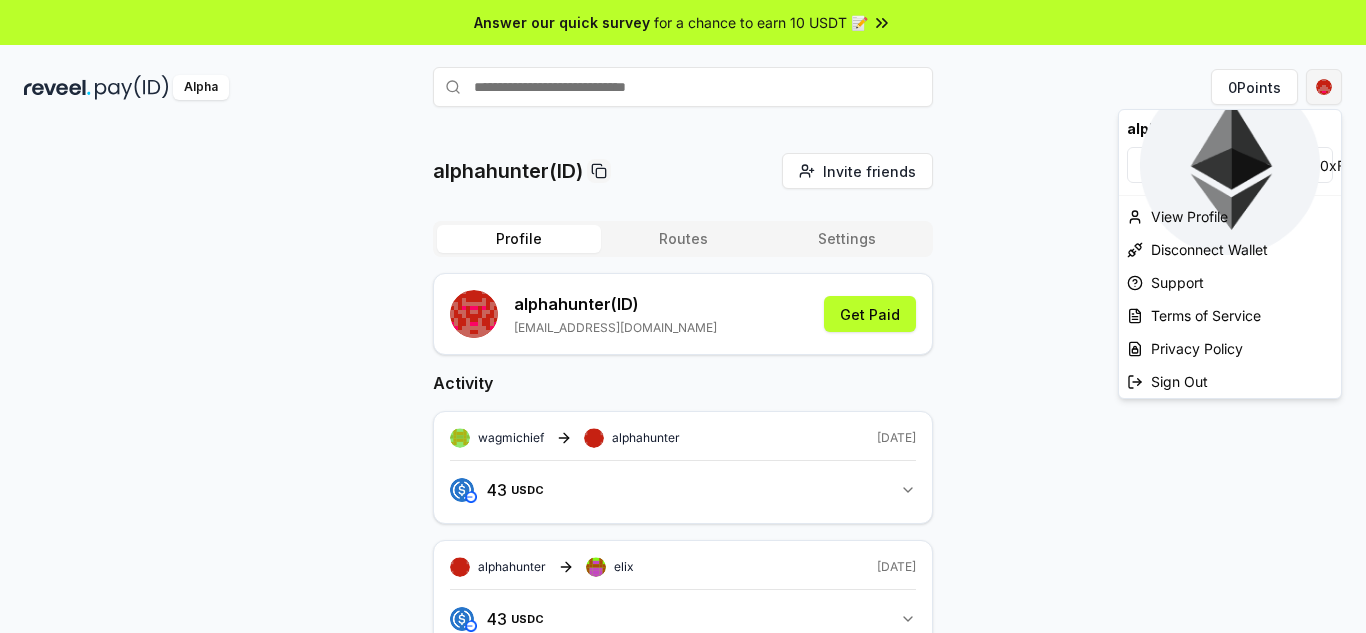 click on "Answer our quick survey for a chance to earn 10 USDT 📝 Alpha   0  Points alphahunter(ID) Invite friends Invite Profile Routes Settings alphahunter (ID) [EMAIL_ADDRESS][DOMAIN_NAME] Get Paid Activity wagmichief alphahunter [DATE] 43 USDC 43 USDC alphahunter elix [DATE] 43 USDC 43 USDC wagmichief alphahunter [DATE] 43 USDC 43 USDC alphahunter elix [DATE] 43 USDC 43 USDC wagmichief alphahunter [DATE] 28 USDC 28 USDC alphahunter elix [DATE] 25 USDC 25 USDC wagmichief alphahunter [DATE] 25 USDC 25 USDC alphahunter elix [DATE] 28 USDC 28 USDC wagmichief alphahunter [DATE] 25 USDC 25 USDC alphahunter elix [DATE] 25 USDC 25 USDC alphahunter(ID)   0xF11Bf14562ac ...     View Profile   Disconnect Wallet   Support   Terms of Service   Privacy Policy   Sign Out" at bounding box center [683, 316] 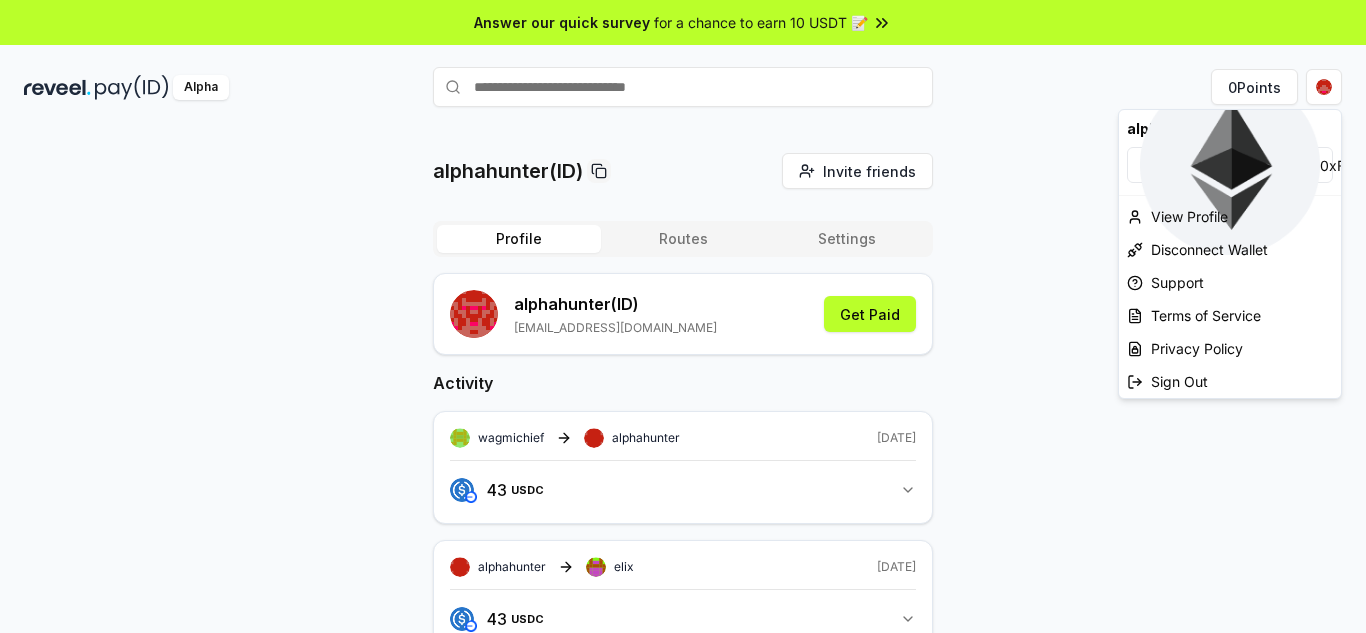 click on "Answer our quick survey for a chance to earn 10 USDT 📝 Alpha   0  Points alphahunter(ID) Invite friends Invite Profile Routes Settings alphahunter (ID) [EMAIL_ADDRESS][DOMAIN_NAME] Get Paid Activity wagmichief alphahunter [DATE] 43 USDC 43 USDC alphahunter elix [DATE] 43 USDC 43 USDC wagmichief alphahunter [DATE] 43 USDC 43 USDC alphahunter elix [DATE] 43 USDC 43 USDC wagmichief alphahunter [DATE] 28 USDC 28 USDC alphahunter elix [DATE] 25 USDC 25 USDC wagmichief alphahunter [DATE] 25 USDC 25 USDC alphahunter elix [DATE] 28 USDC 28 USDC wagmichief alphahunter [DATE] 25 USDC 25 USDC alphahunter elix [DATE] 25 USDC 25 USDC alphahunter(ID)   0xF11Bf14562ac ...     View Profile   Disconnect Wallet   Support   Terms of Service   Privacy Policy   Sign Out" at bounding box center [683, 316] 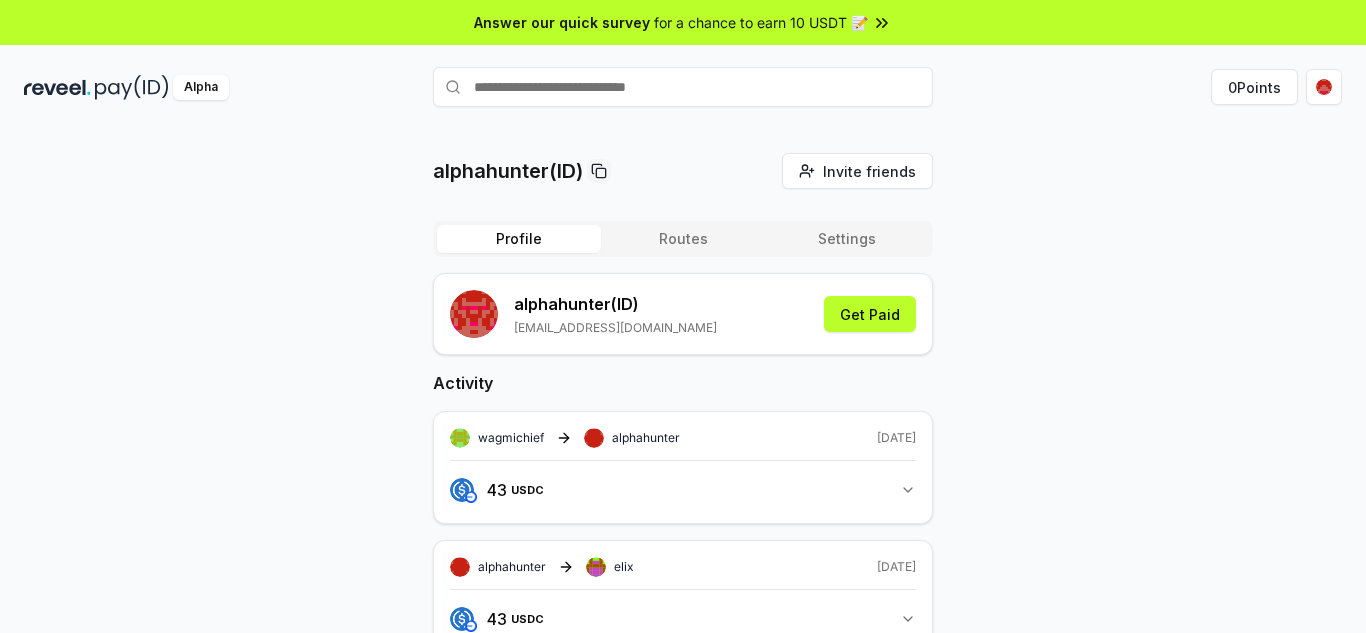 click at bounding box center [683, 87] 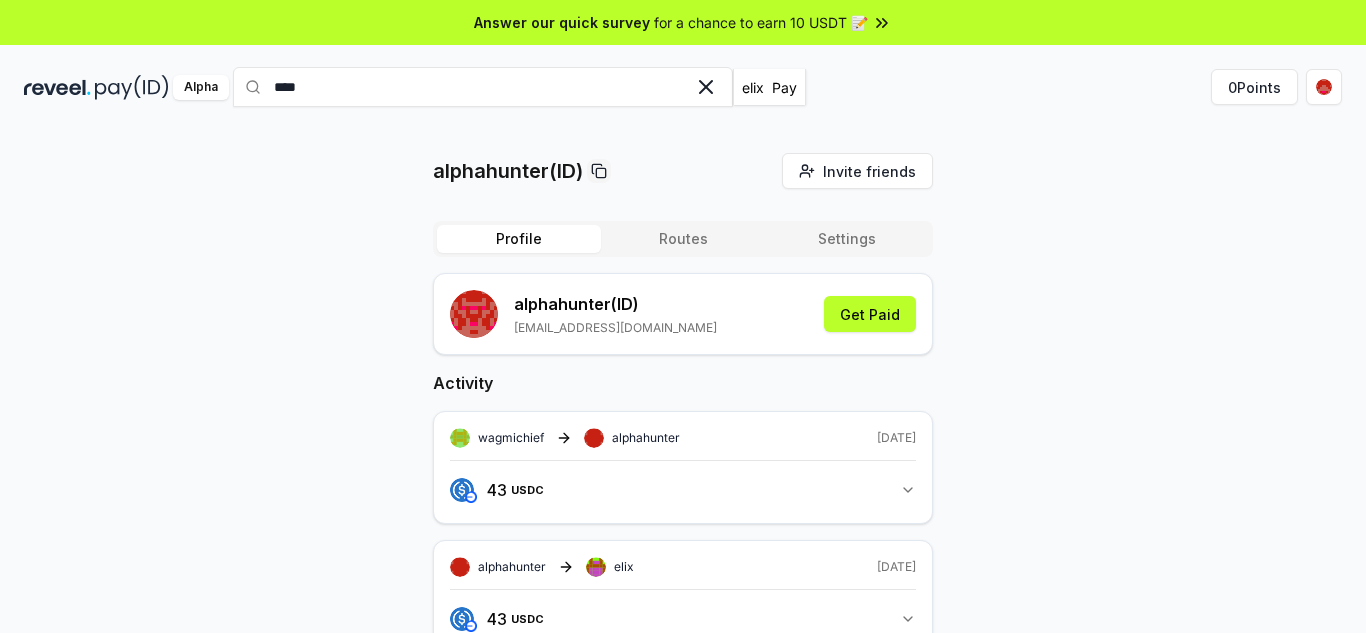 type on "****" 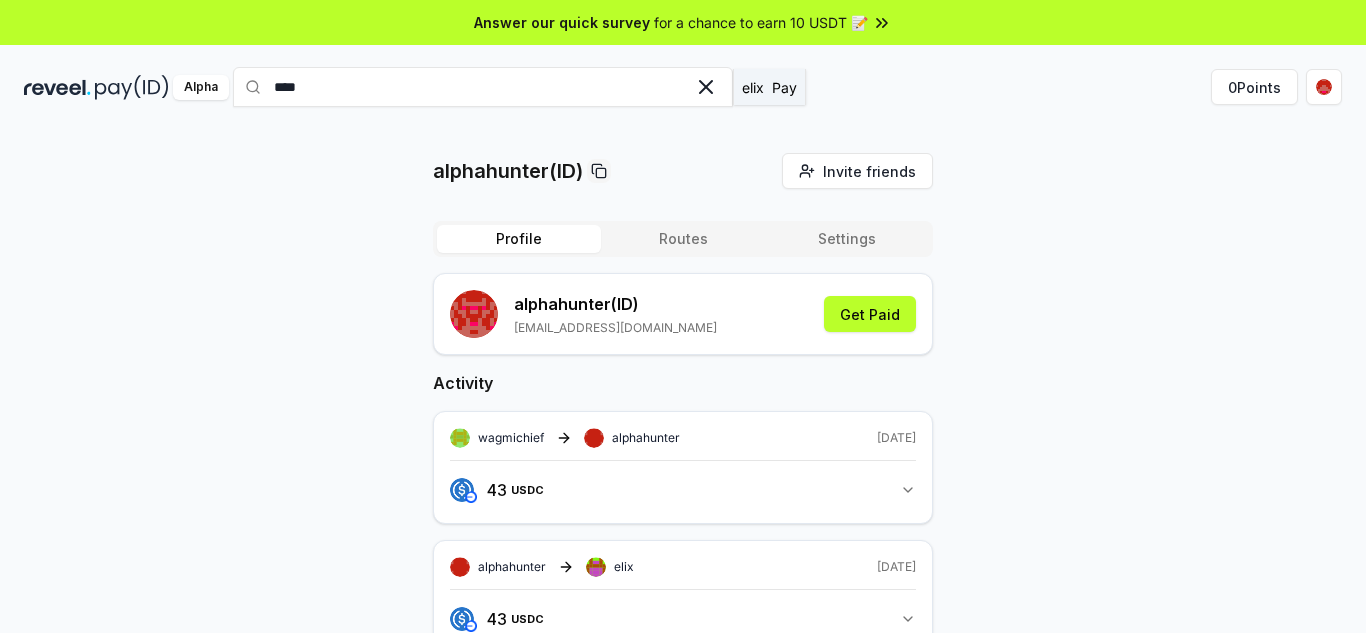 click on "Pay" at bounding box center [784, 87] 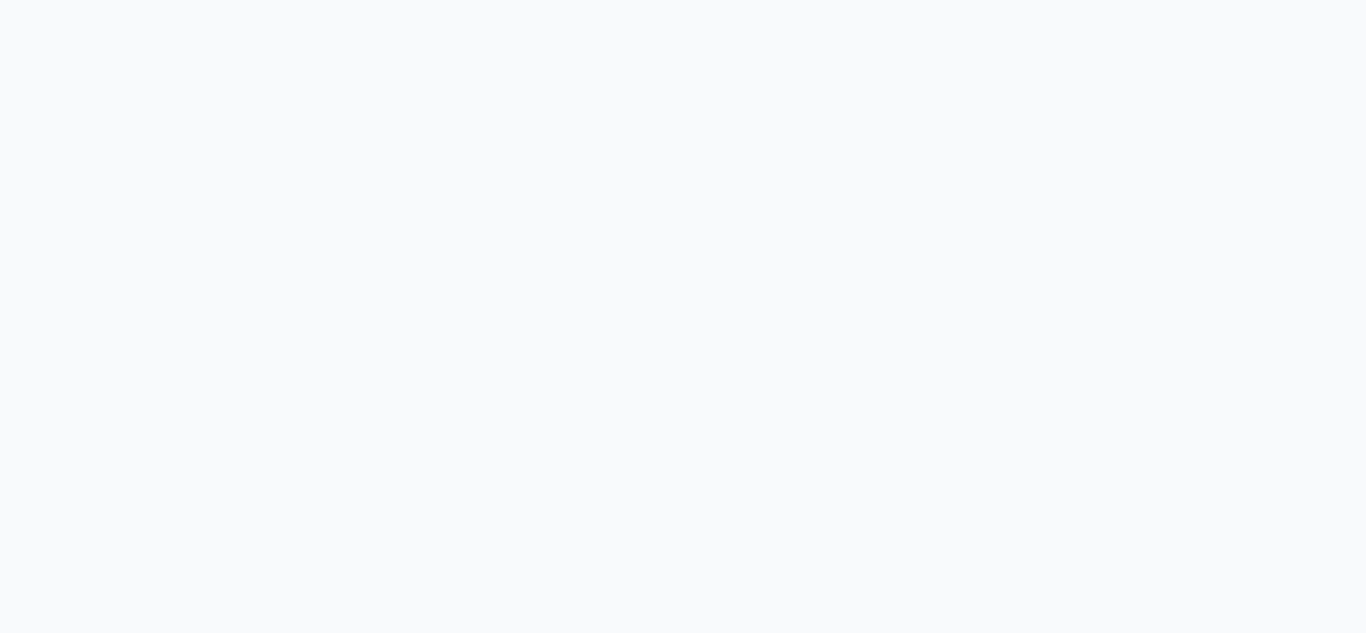 scroll, scrollTop: 0, scrollLeft: 0, axis: both 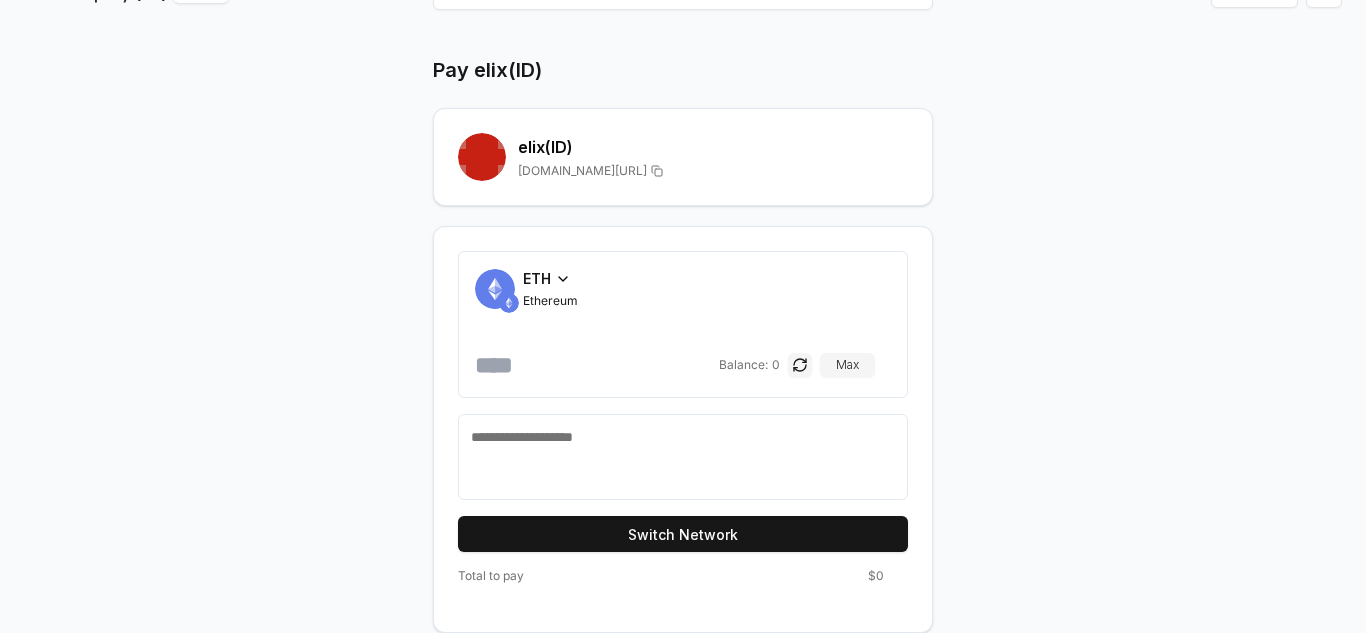 click 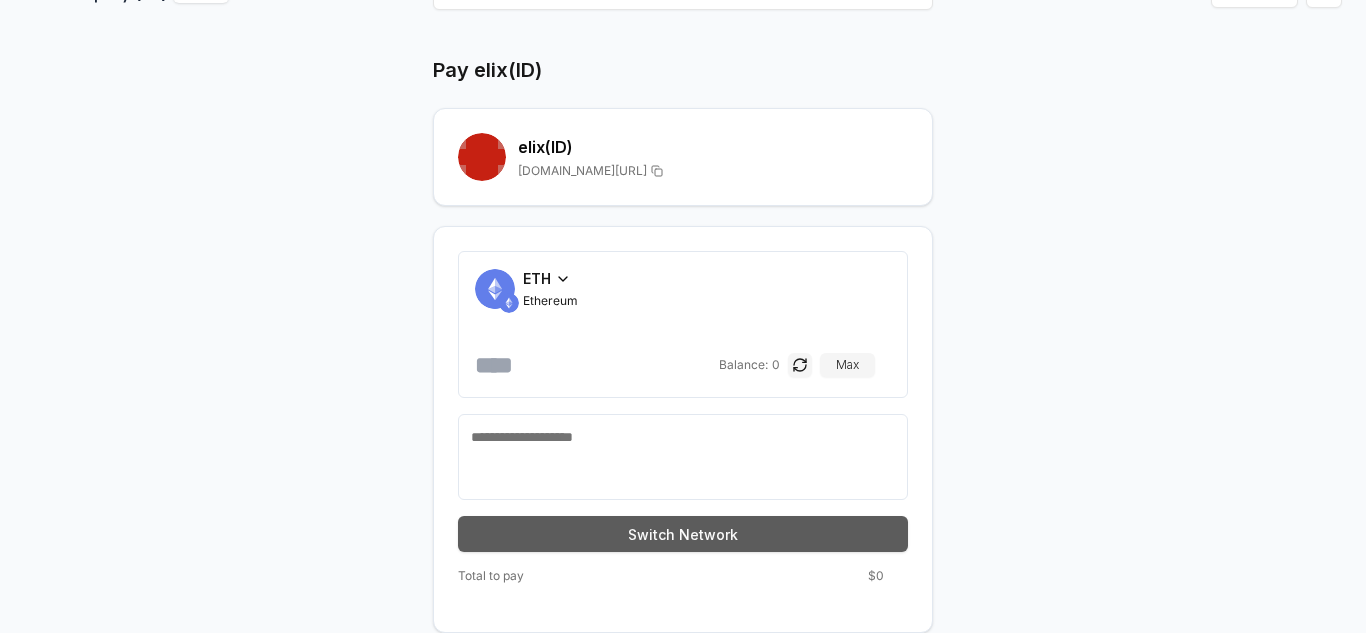 click on "Switch Network" at bounding box center (683, 534) 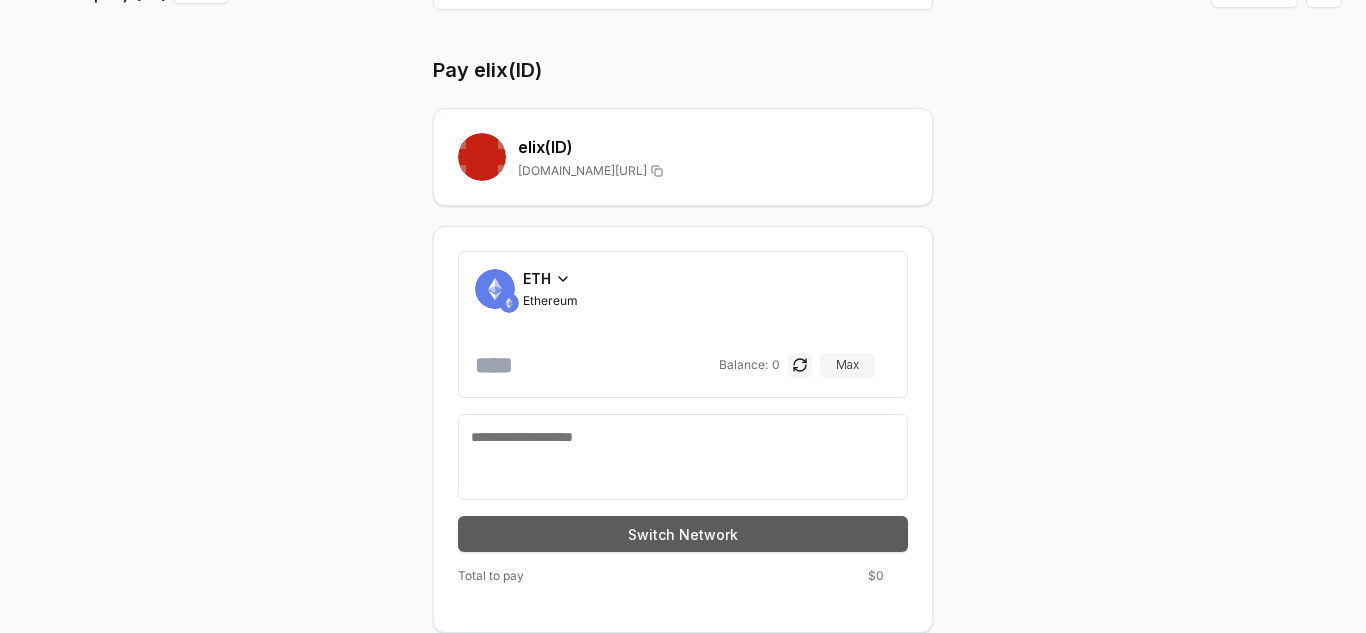 click on "Switch Network" at bounding box center [683, 534] 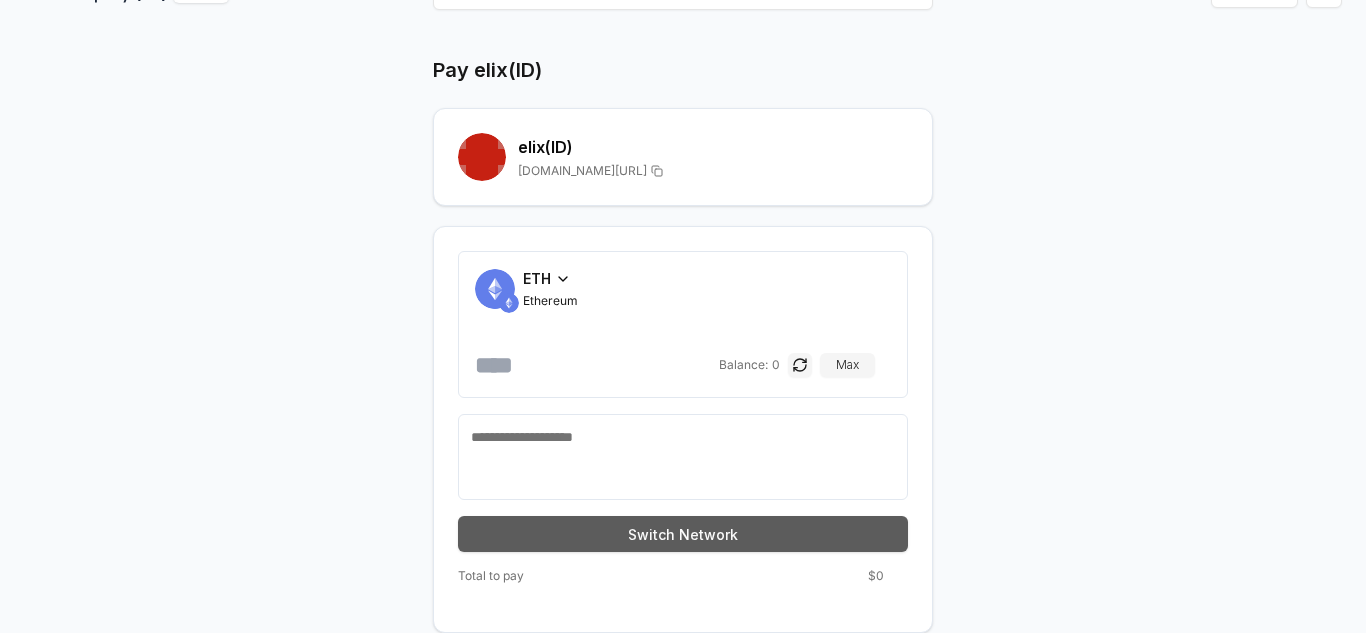 scroll, scrollTop: 0, scrollLeft: 0, axis: both 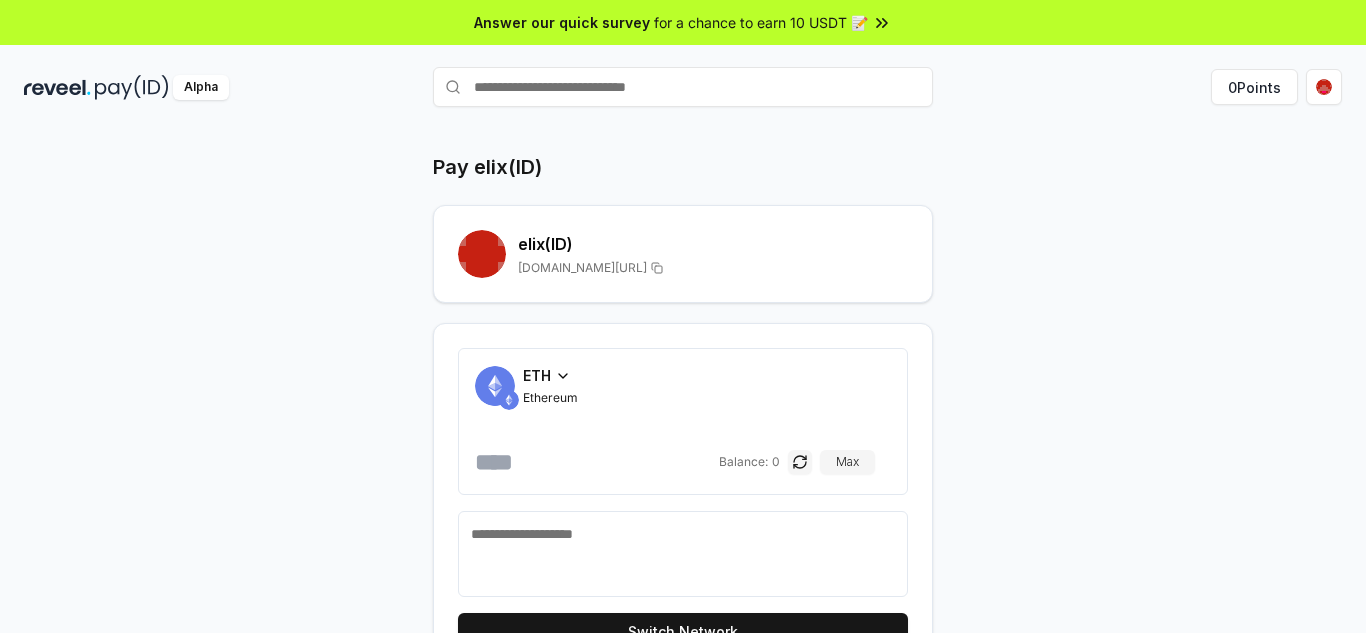 click on "ETH" at bounding box center (550, 375) 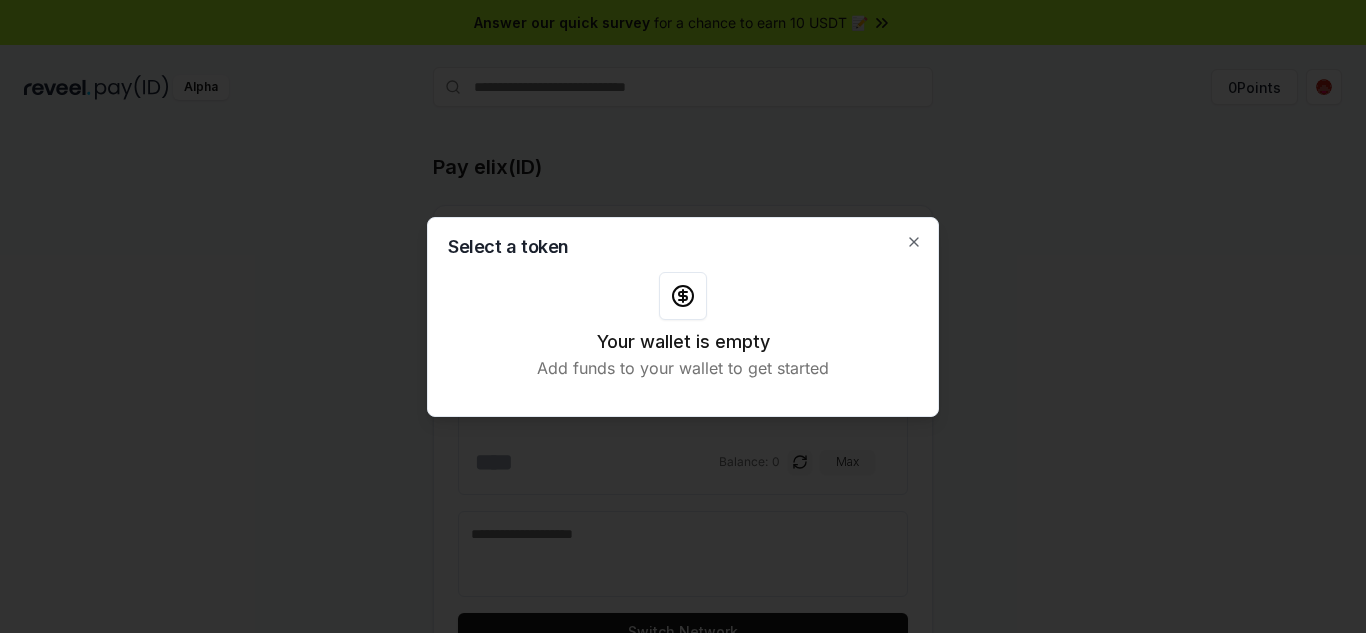click 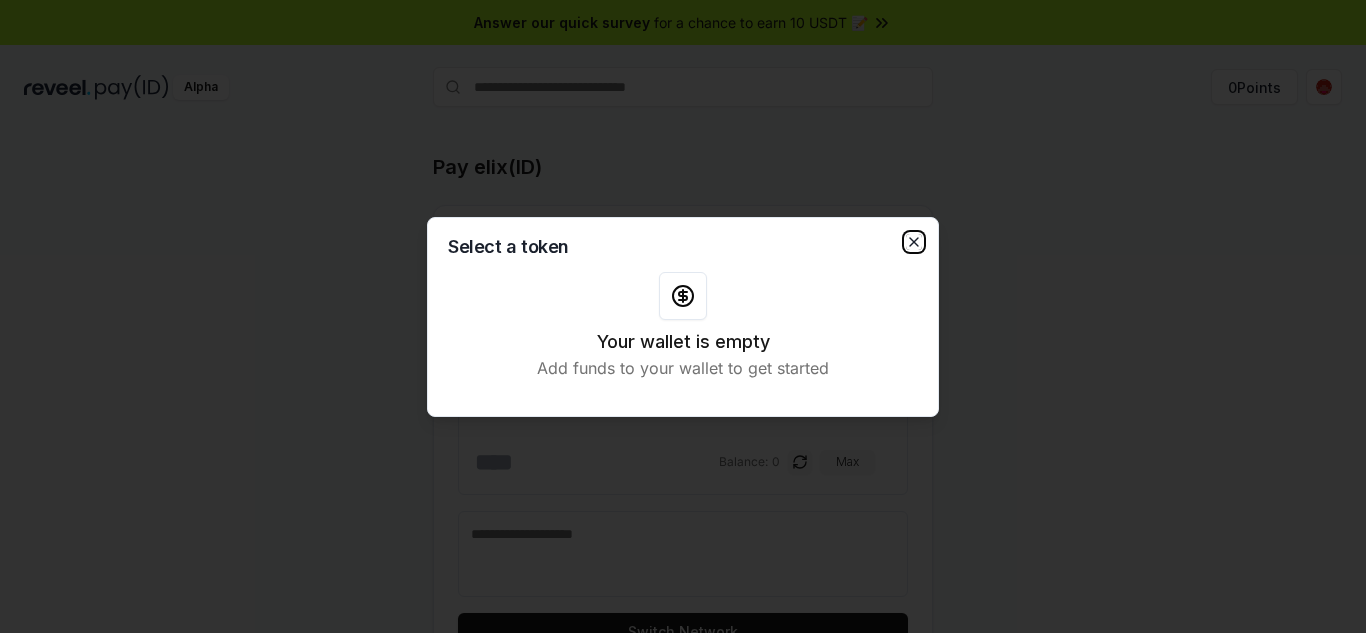 click 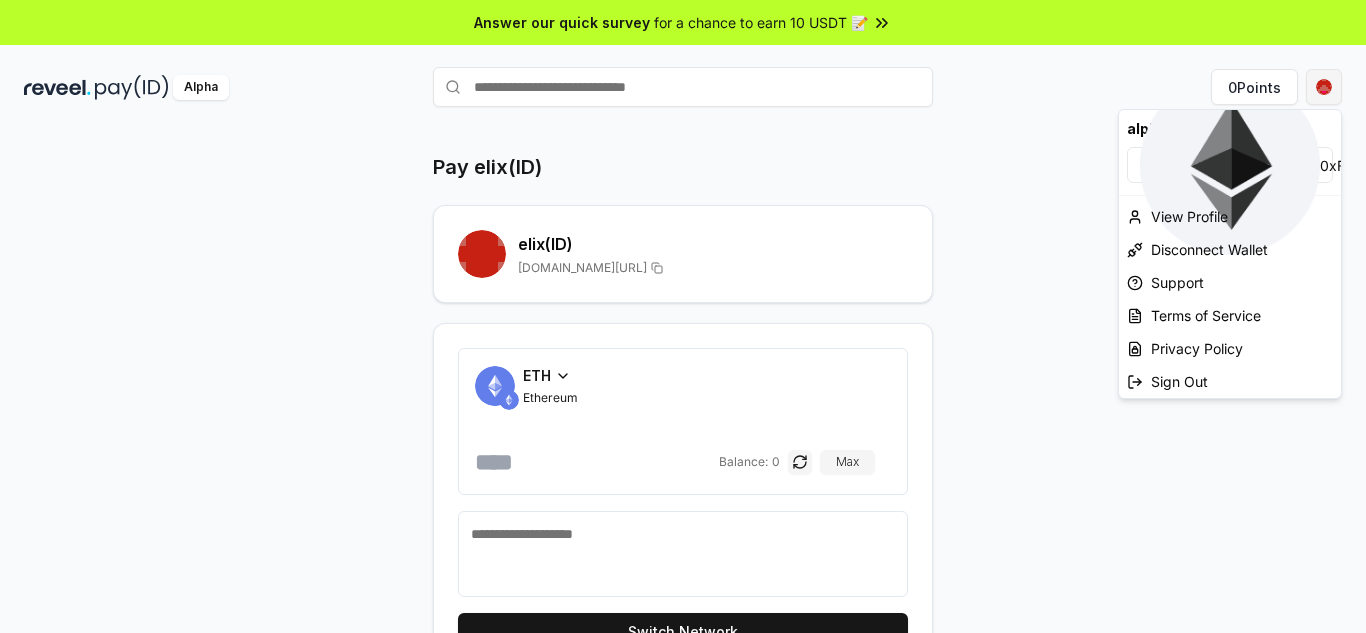 click on "Answer our quick survey for a chance to earn 10 USDT 📝 Alpha   0  Points Pay elix(ID) elix (ID) reveel.id/pay/elix ETH Ethereum Balance: 0 Max Switch Network Total to pay $0 alphahunter(ID)   0xF11Bf14562ac ...     View Profile   Disconnect Wallet   Support   Terms of Service   Privacy Policy   Sign Out" at bounding box center (683, 316) 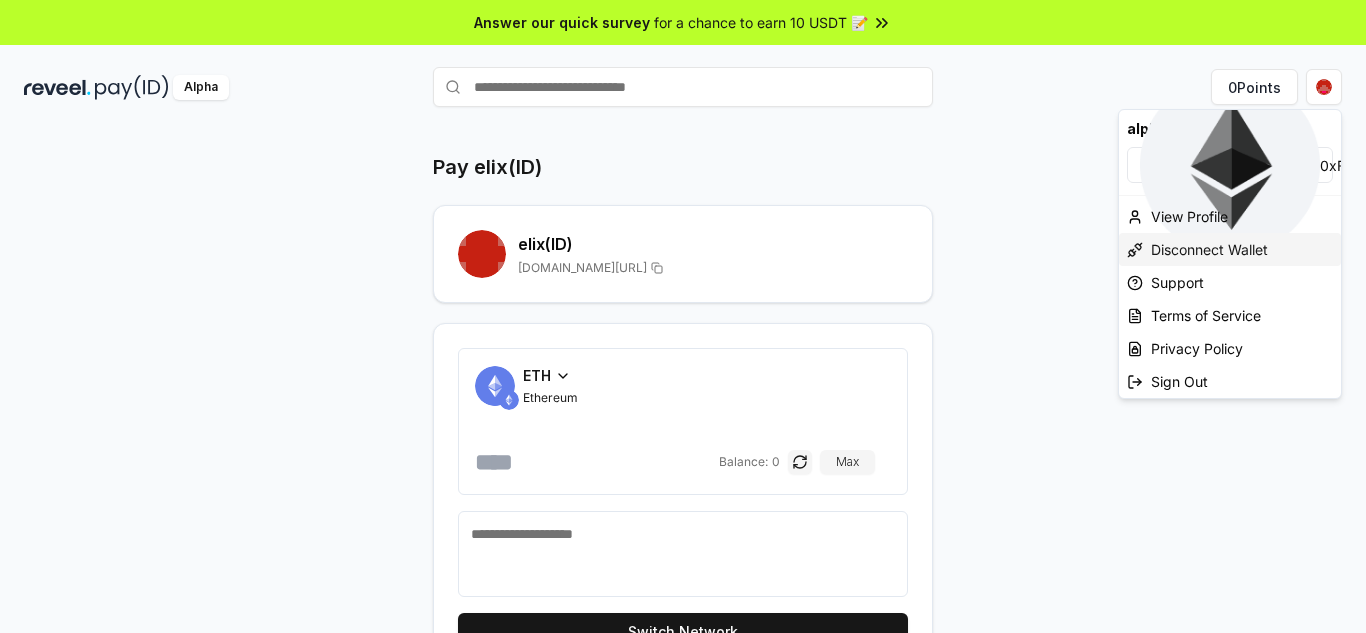 click on "Disconnect Wallet" at bounding box center (1230, 249) 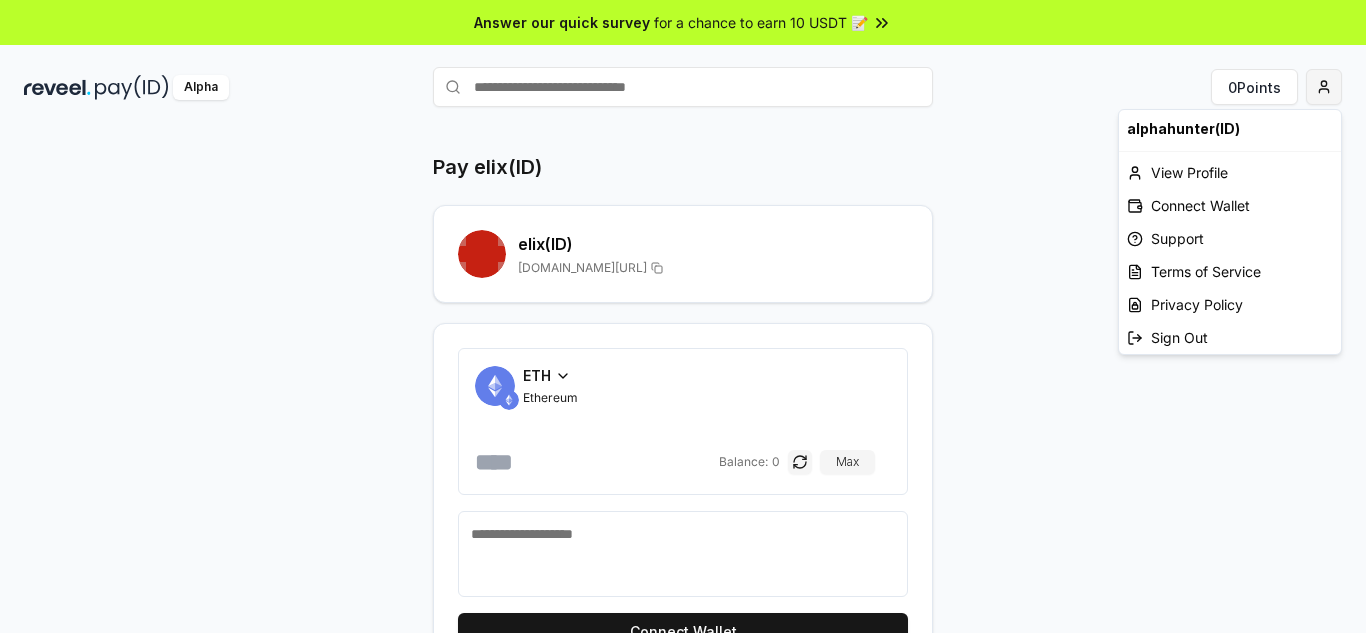 click on "Answer our quick survey for a chance to earn 10 USDT 📝 Alpha   0  Points Pay elix(ID) elix (ID) reveel.id/pay/elix ETH Ethereum Balance: 0 Max Connect Wallet alphahunter(ID)   View Profile   Connect Wallet   Support   Terms of Service   Privacy Policy   Sign Out" at bounding box center (683, 316) 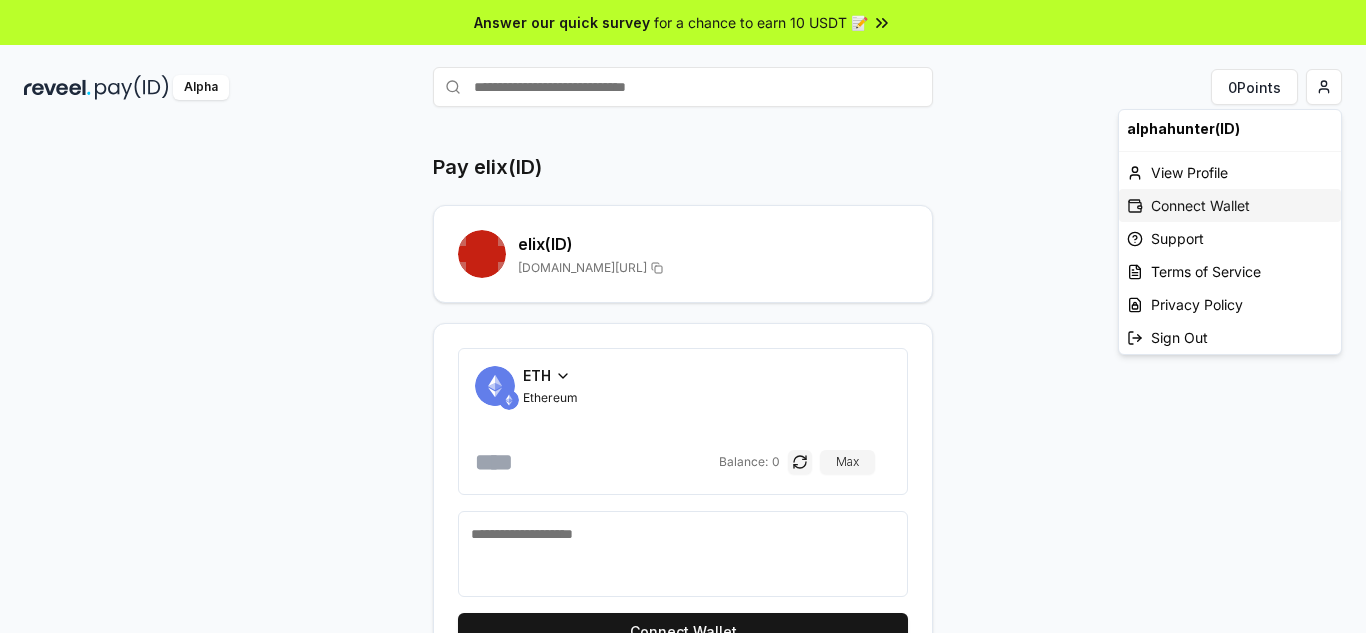 click on "Connect Wallet" at bounding box center [1230, 205] 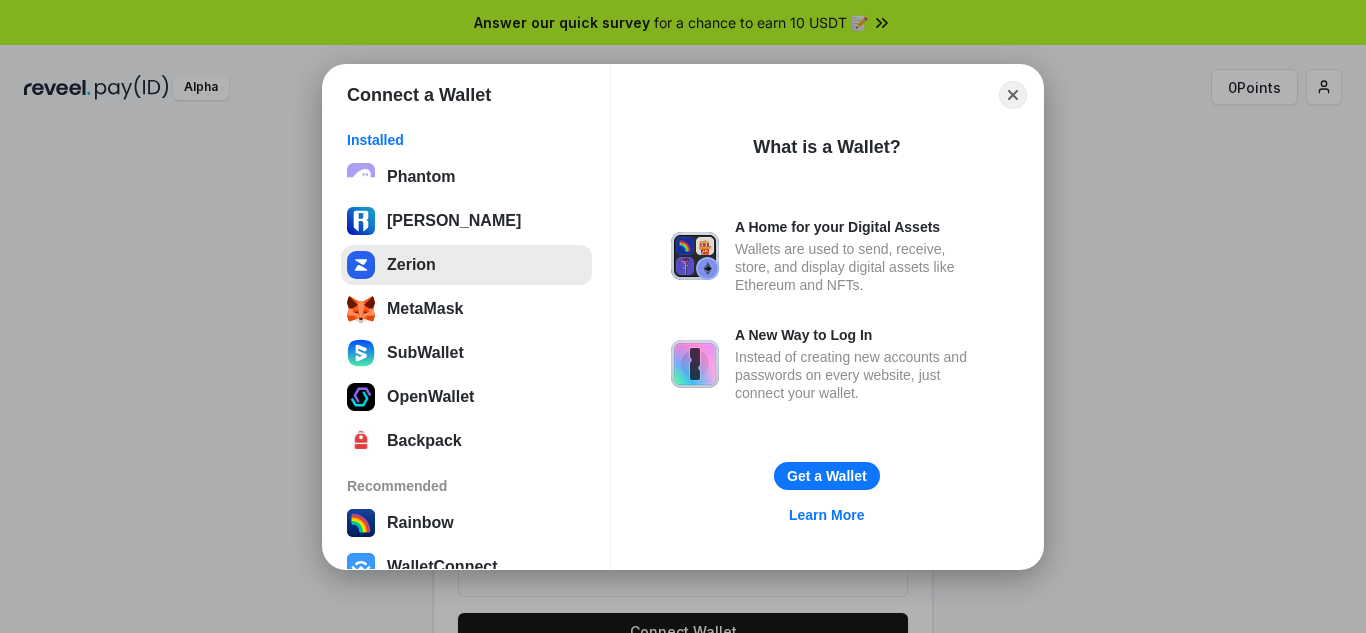 click on "Zerion" at bounding box center [466, 265] 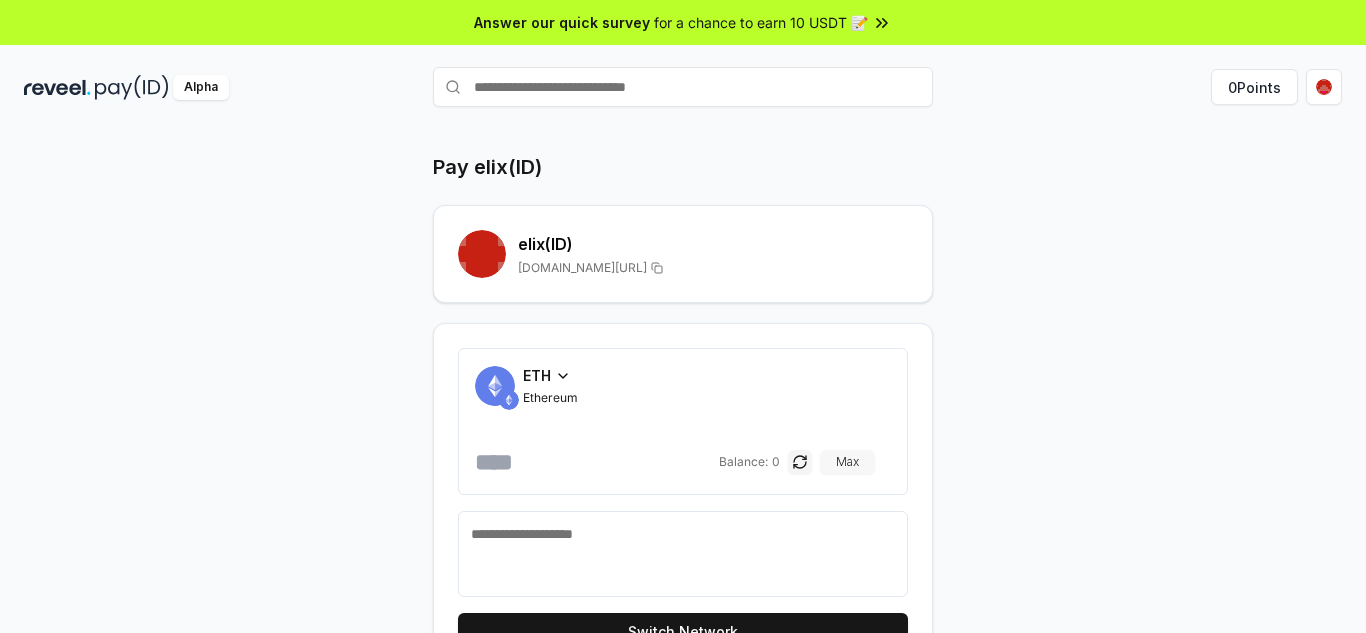 click on "Max" at bounding box center (847, 462) 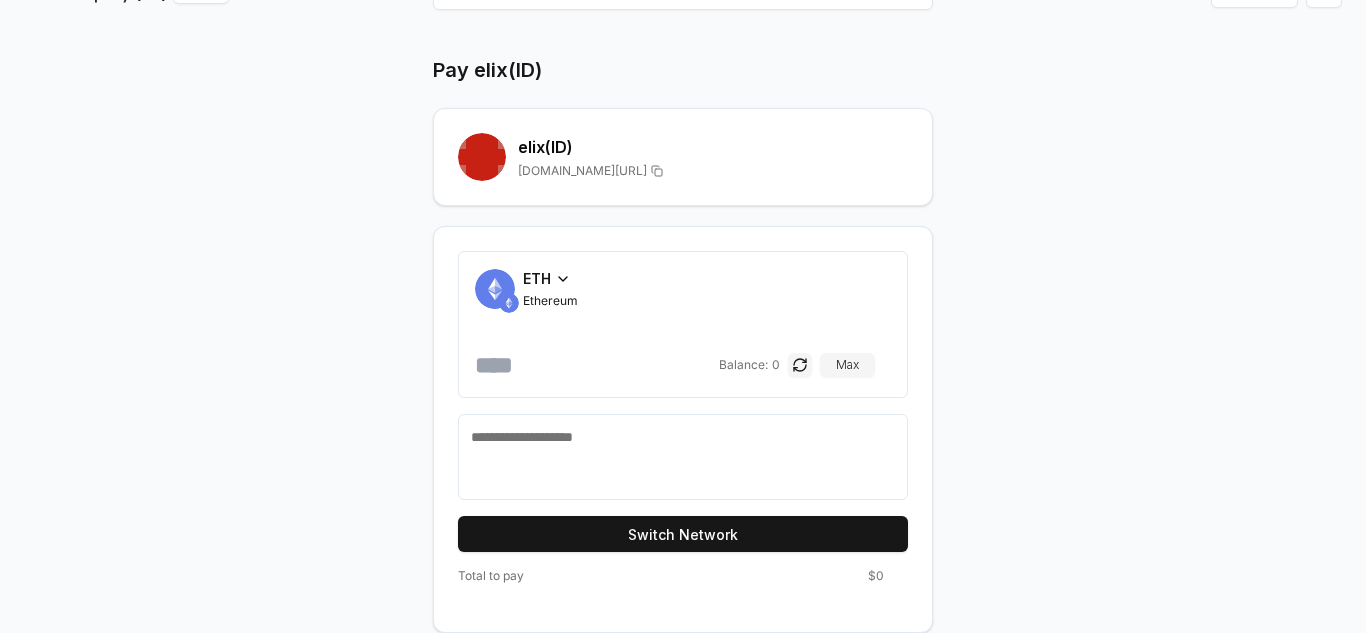 scroll, scrollTop: 0, scrollLeft: 0, axis: both 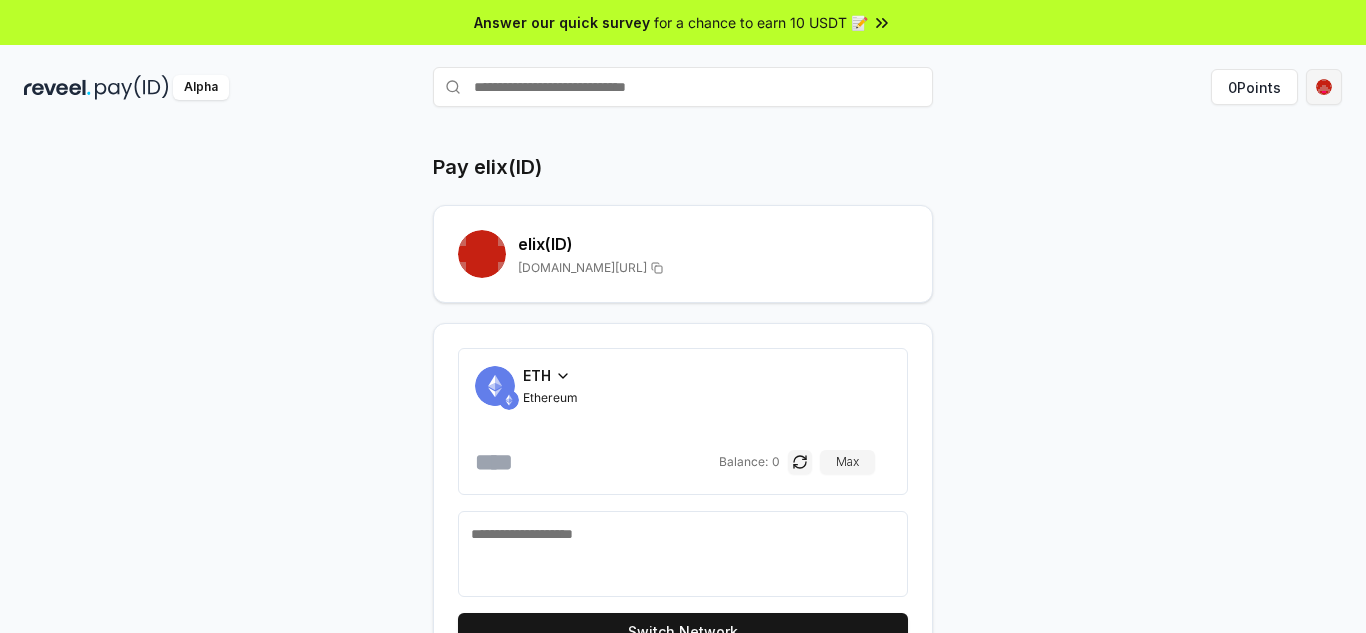 click on "Answer our quick survey for a chance to earn 10 USDT 📝 Alpha   0  Points Pay elix(ID) elix (ID) reveel.id/pay/elix ETH Ethereum Balance: 0 Max Switch Network Total to pay $0" at bounding box center (683, 316) 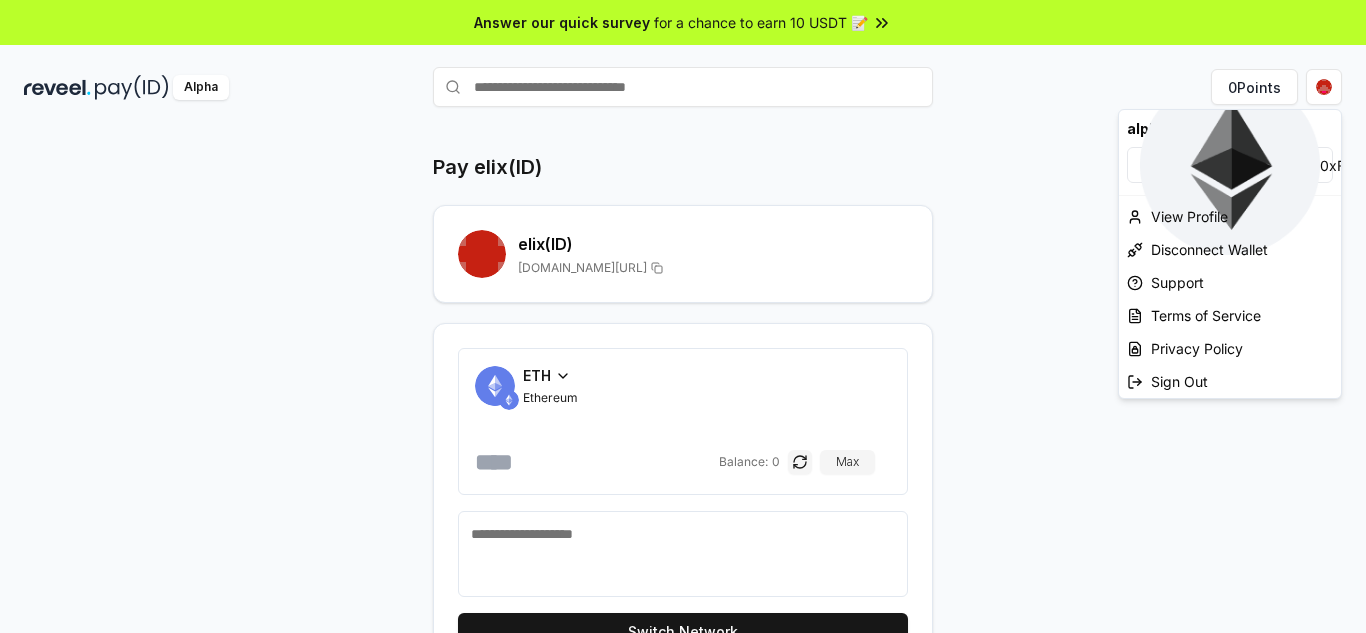 click on "Answer our quick survey for a chance to earn 10 USDT 📝 Alpha   0  Points Pay elix(ID) elix (ID) reveel.id/pay/elix ETH Ethereum Balance: 0 Max Switch Network Total to pay $0 alphahunter(ID)   0xF11Bf14562ac ...     View Profile   Disconnect Wallet   Support   Terms of Service   Privacy Policy   Sign Out" at bounding box center (683, 316) 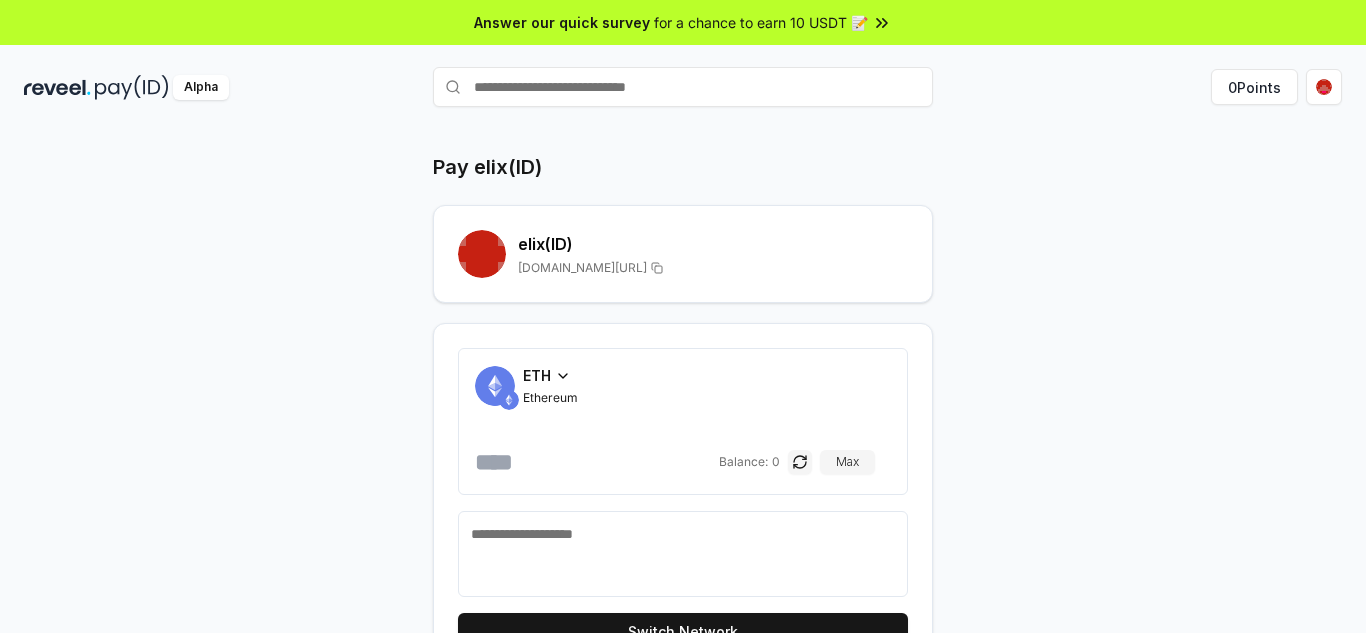 scroll, scrollTop: 97, scrollLeft: 0, axis: vertical 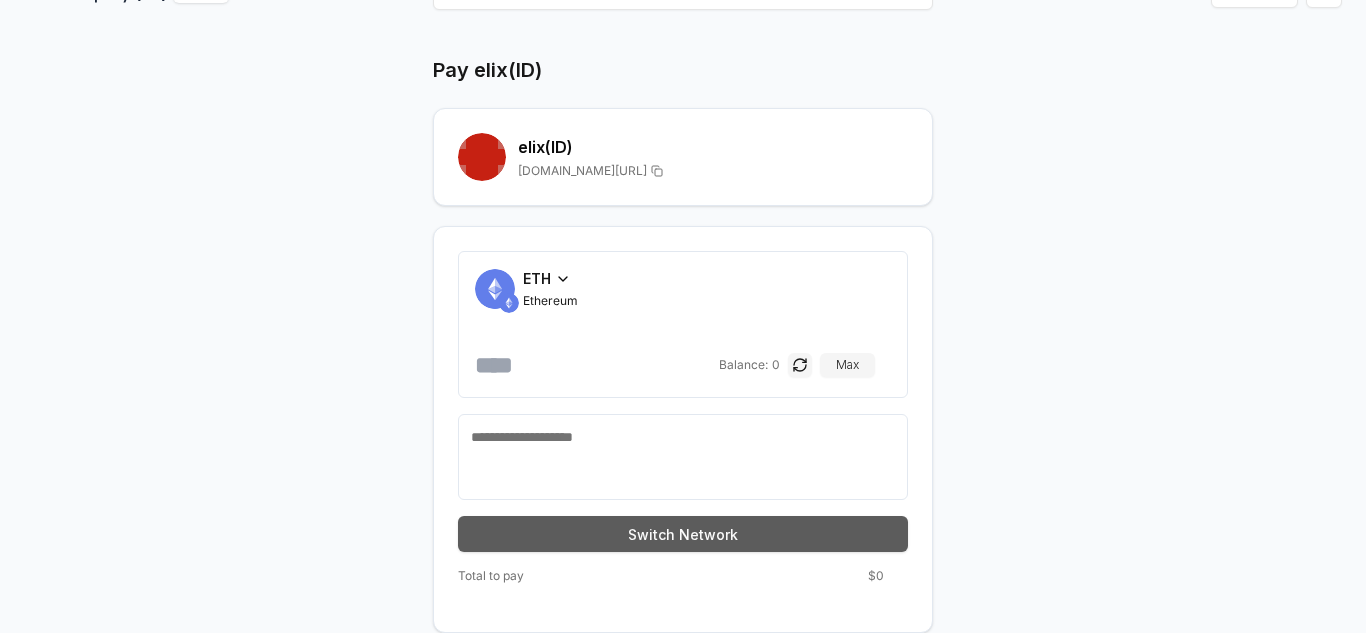 click on "Switch Network" at bounding box center [683, 534] 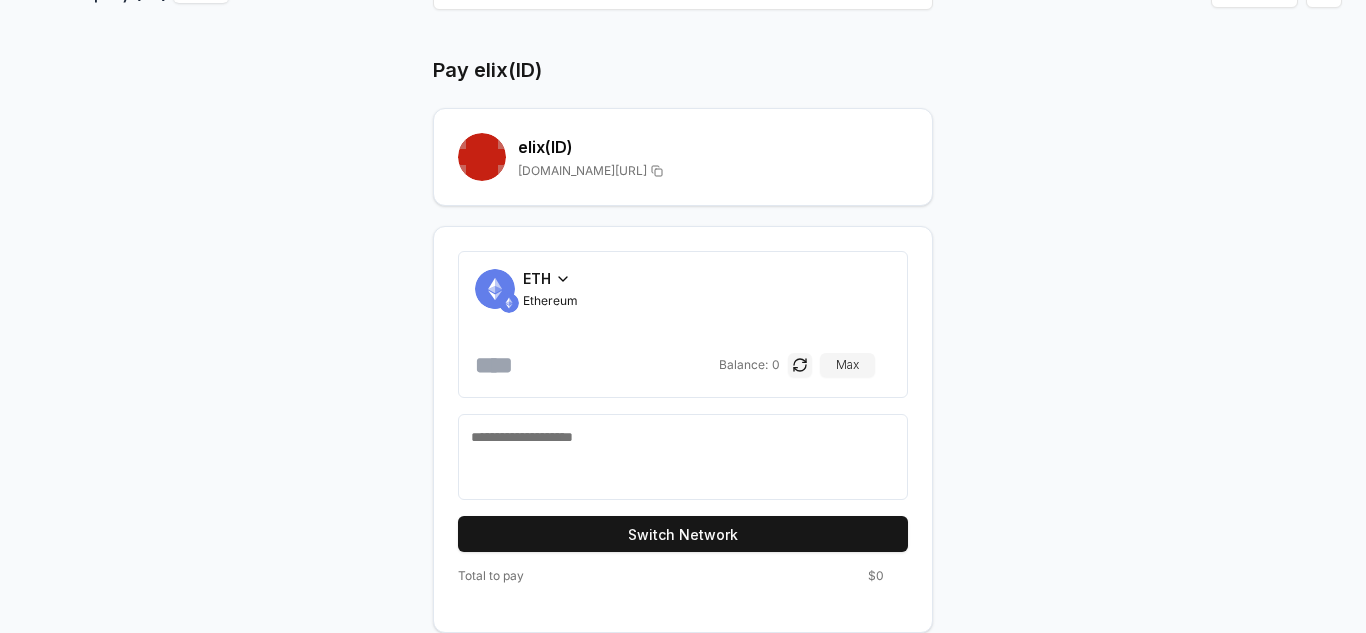 scroll, scrollTop: 0, scrollLeft: 0, axis: both 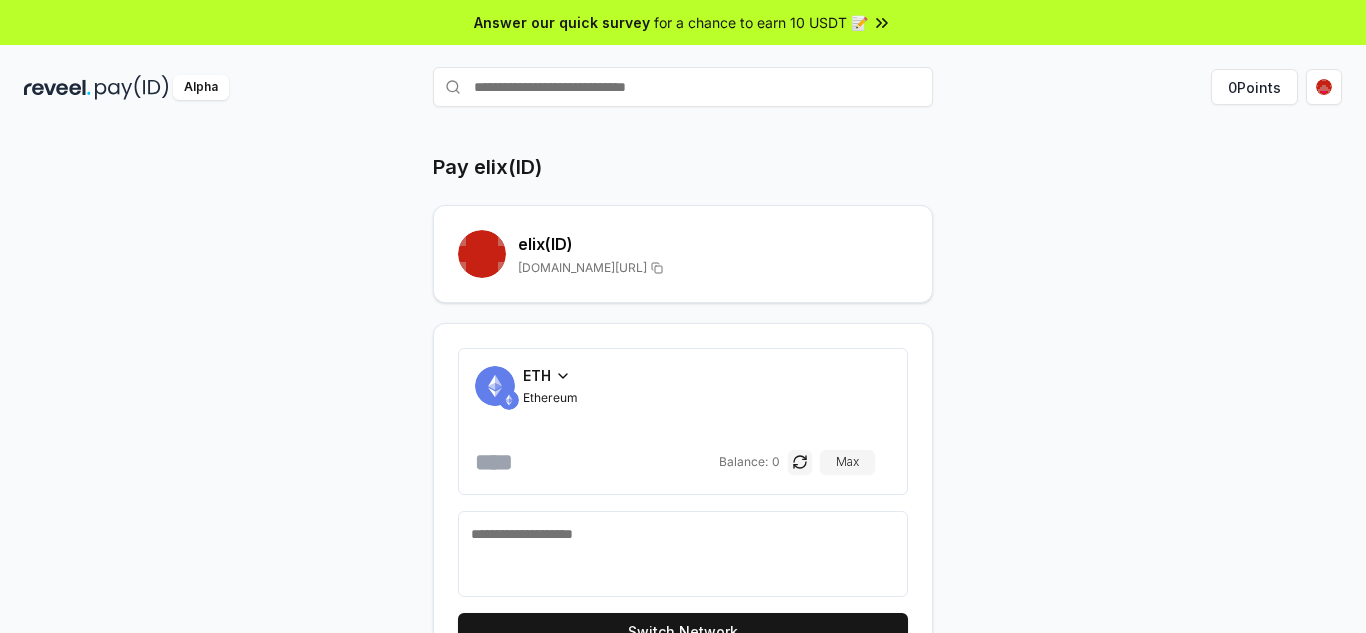 click on "ETH" at bounding box center (537, 375) 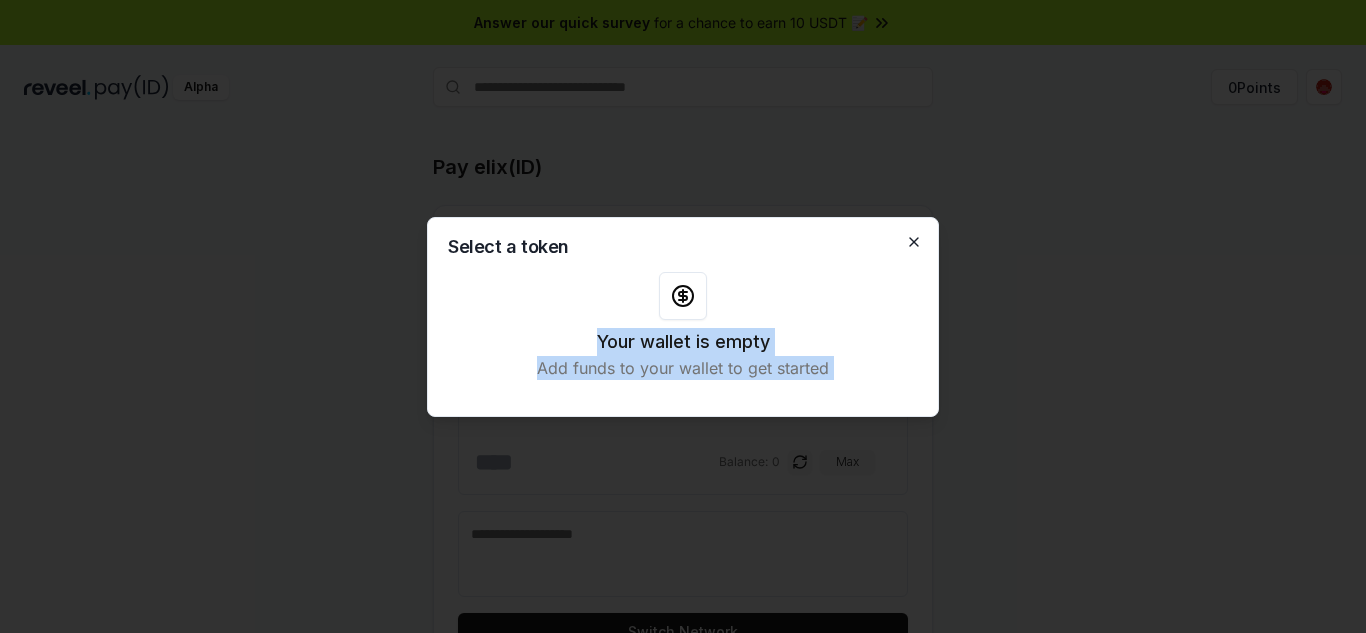 drag, startPoint x: 925, startPoint y: 247, endPoint x: 909, endPoint y: 247, distance: 16 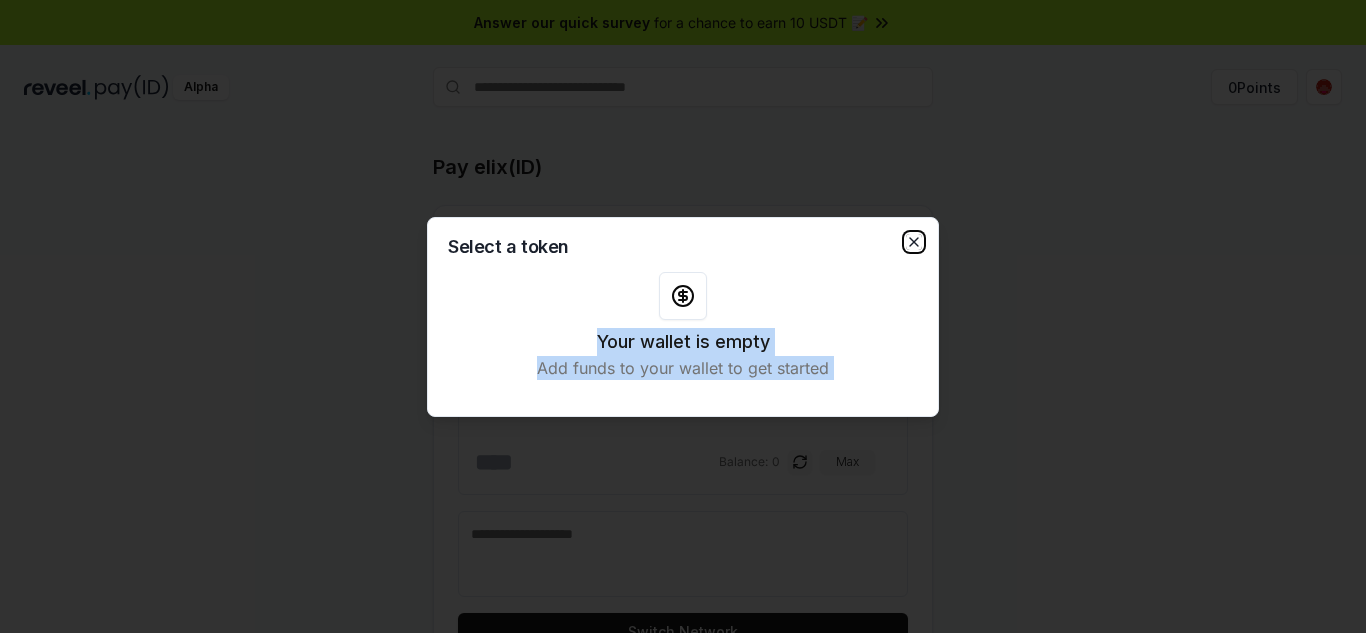 click 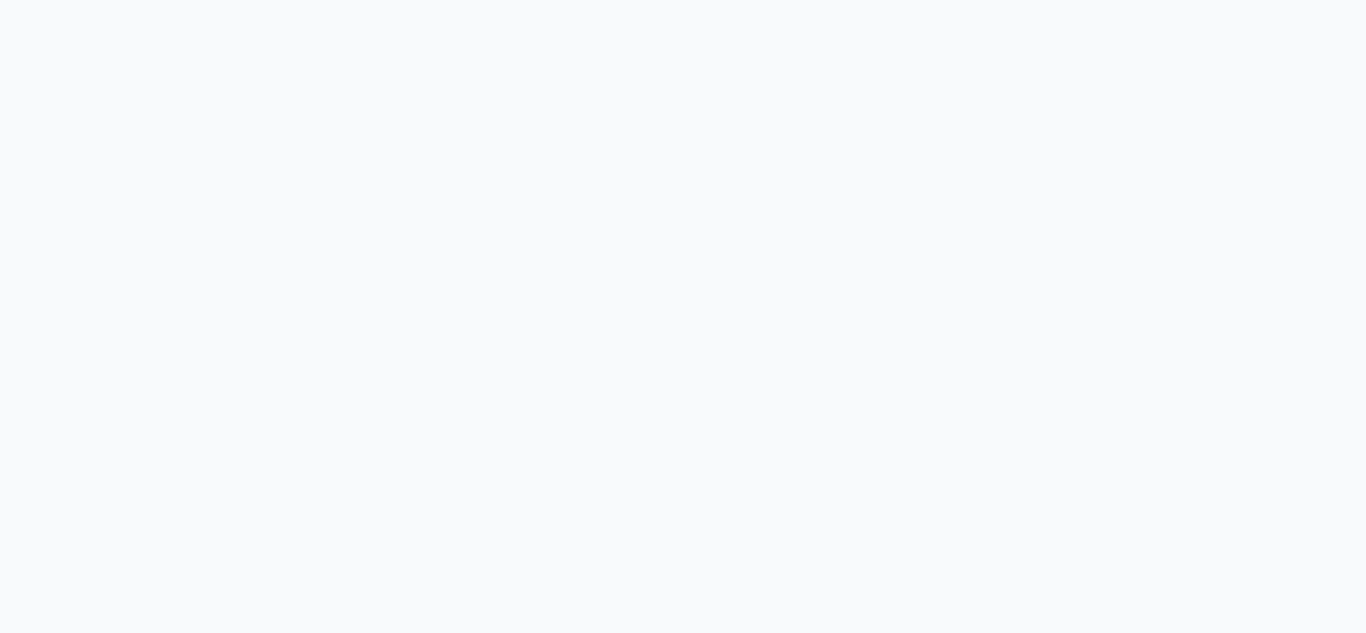 scroll, scrollTop: 0, scrollLeft: 0, axis: both 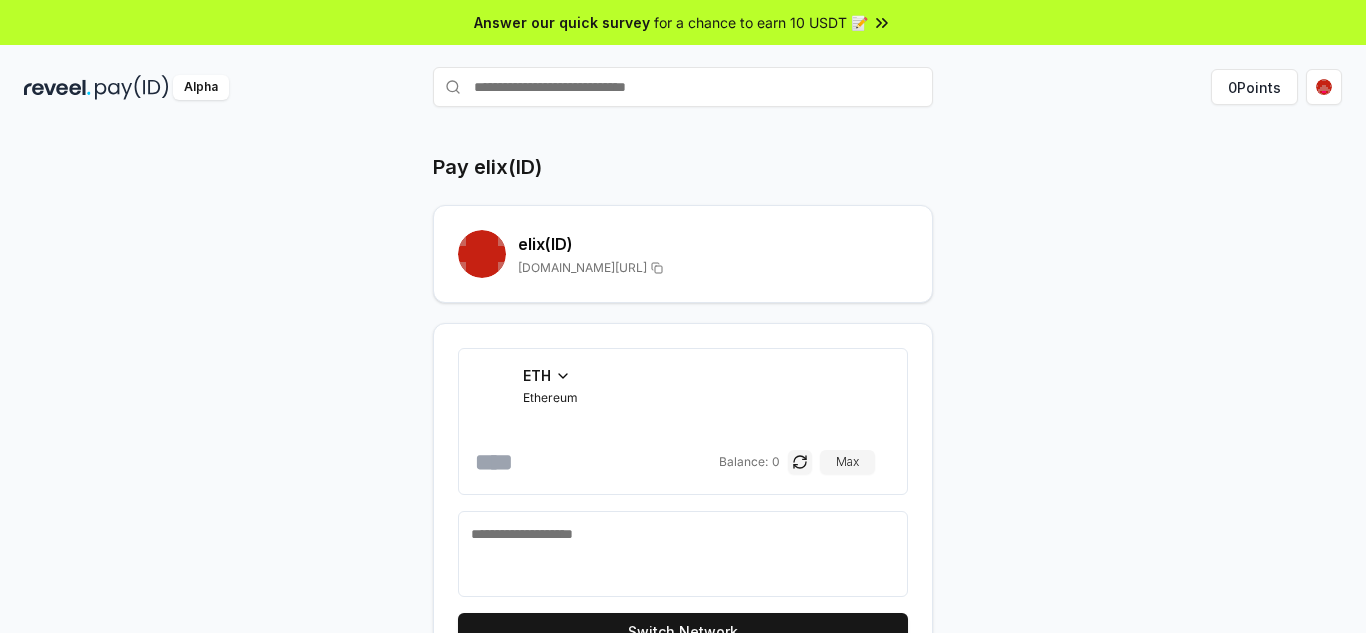 click on "Pay elix(ID) elix (ID) [DOMAIN_NAME][URL] ETH Ethereum Balance: 0 Max Switch Network Total to pay $0" at bounding box center [683, 441] 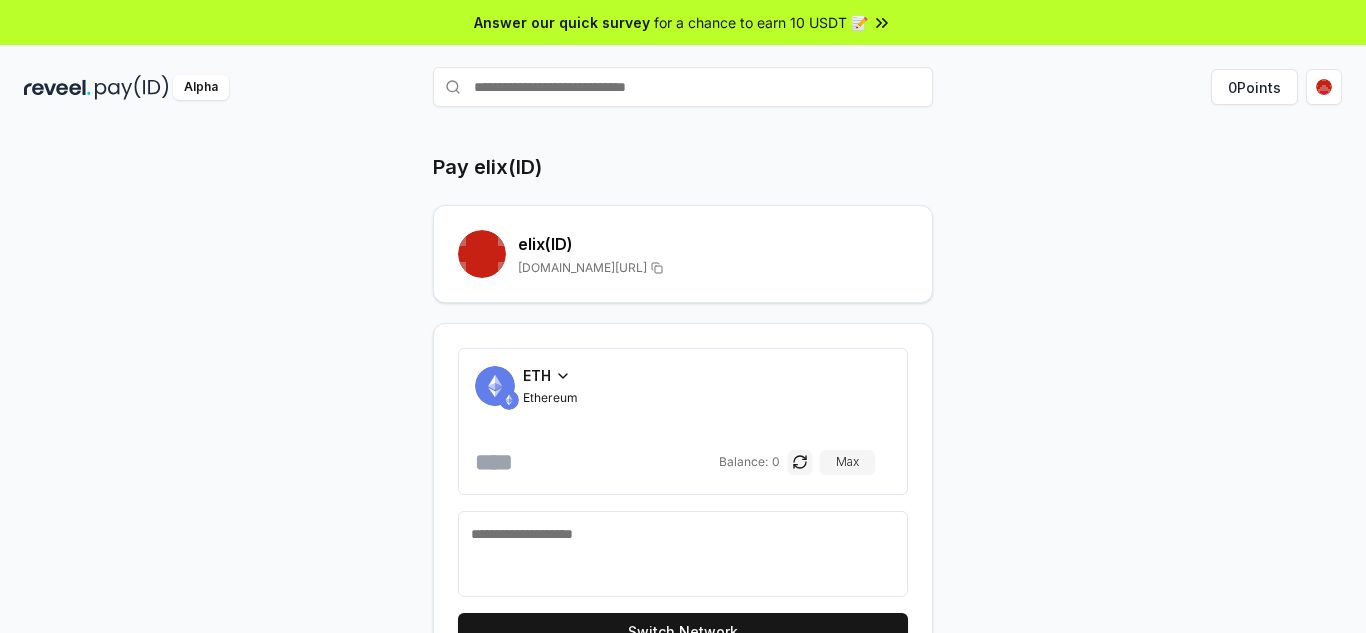 click on "ETH" at bounding box center (537, 375) 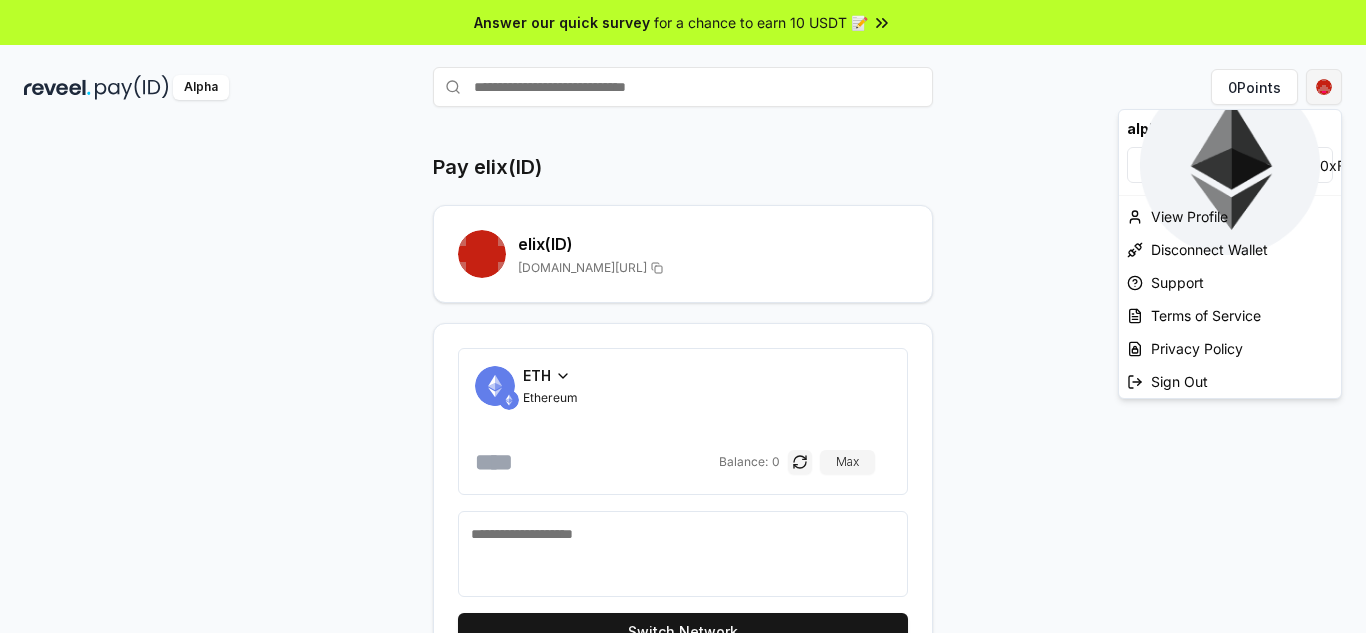 click on "Answer our quick survey for a chance to earn 10 USDT 📝 Alpha   0  Points Pay elix(ID) elix (ID) [DOMAIN_NAME][URL] ETH Ethereum Balance: 0 Max Switch Network Total to pay $0 alphahunter(ID)   0xF11Bf14562ac ...     View Profile   Disconnect Wallet   Support   Terms of Service   Privacy Policy   Sign Out" at bounding box center [683, 316] 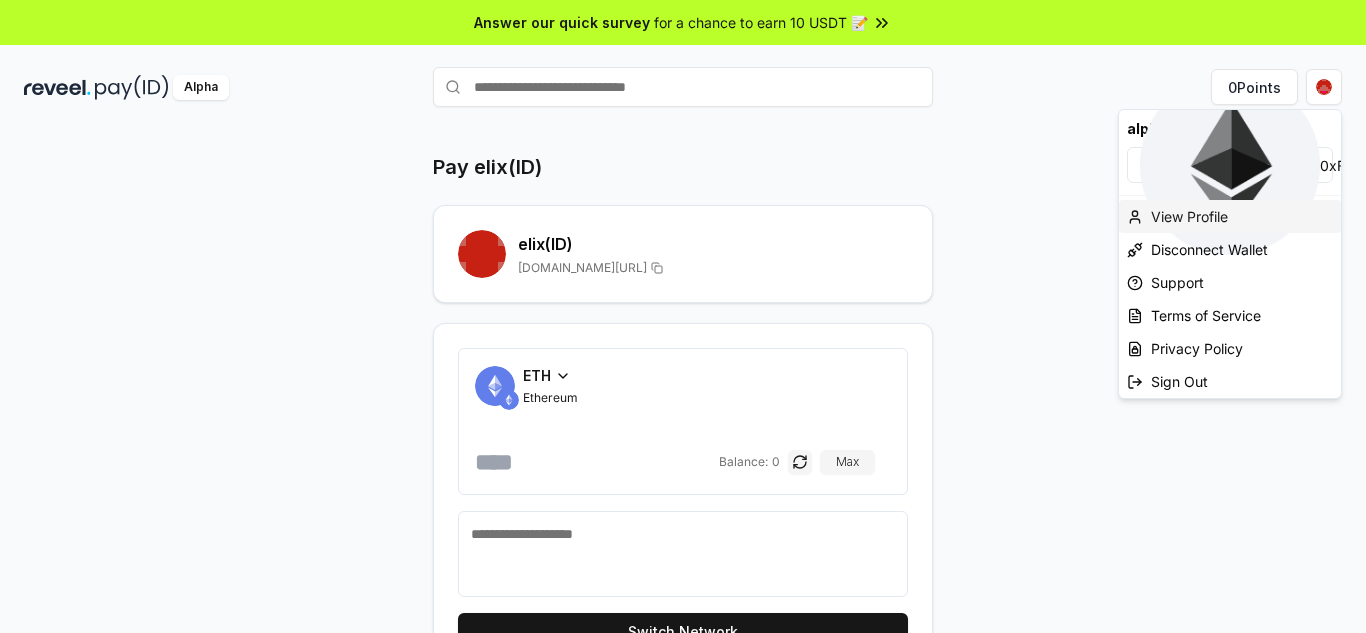 click on "View Profile" at bounding box center (1230, 216) 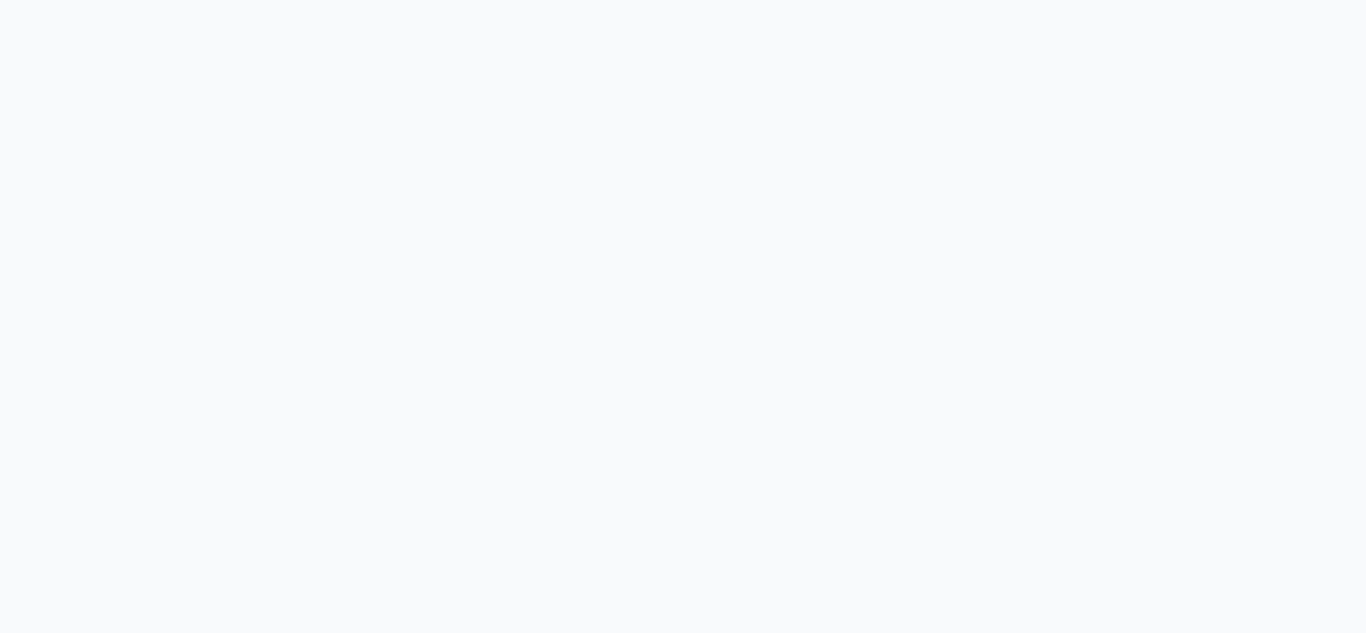 scroll, scrollTop: 0, scrollLeft: 0, axis: both 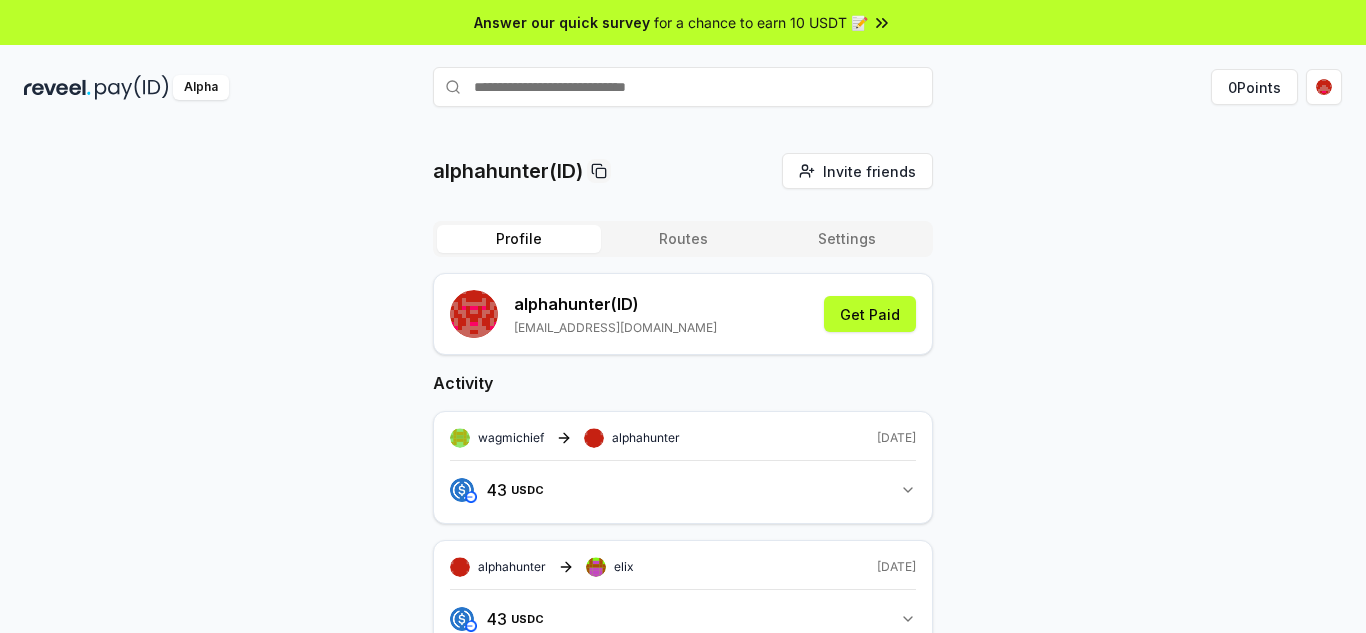 click at bounding box center [683, 87] 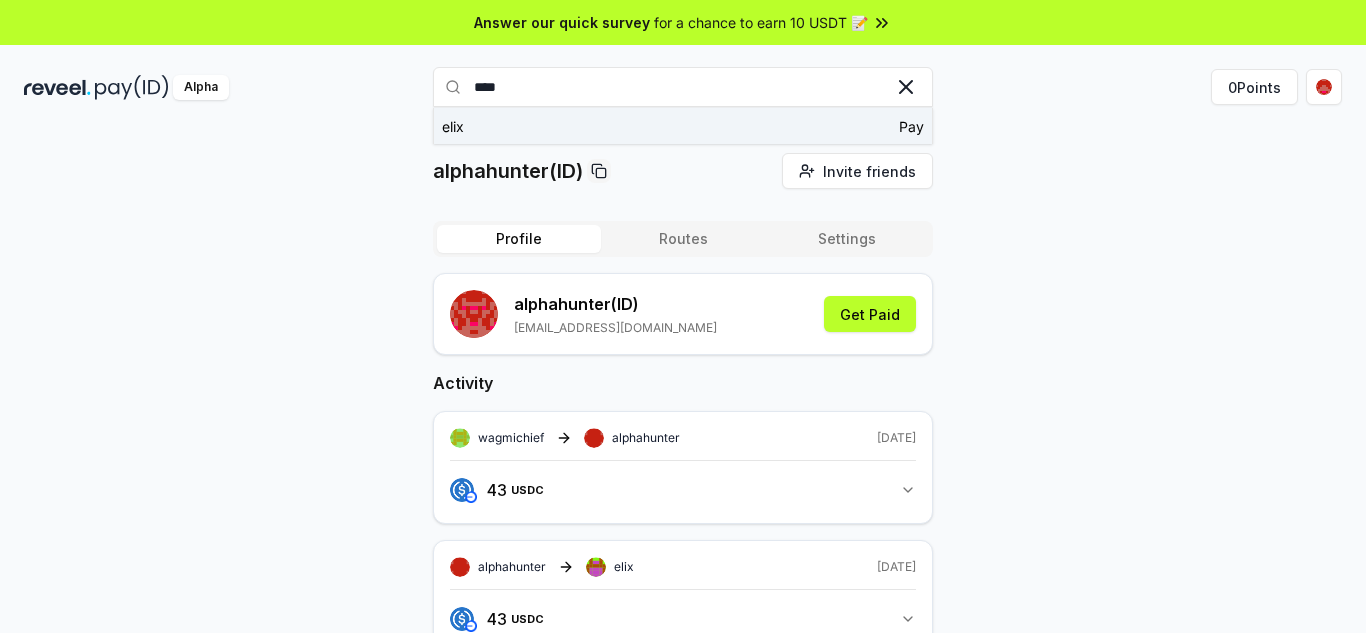 type on "****" 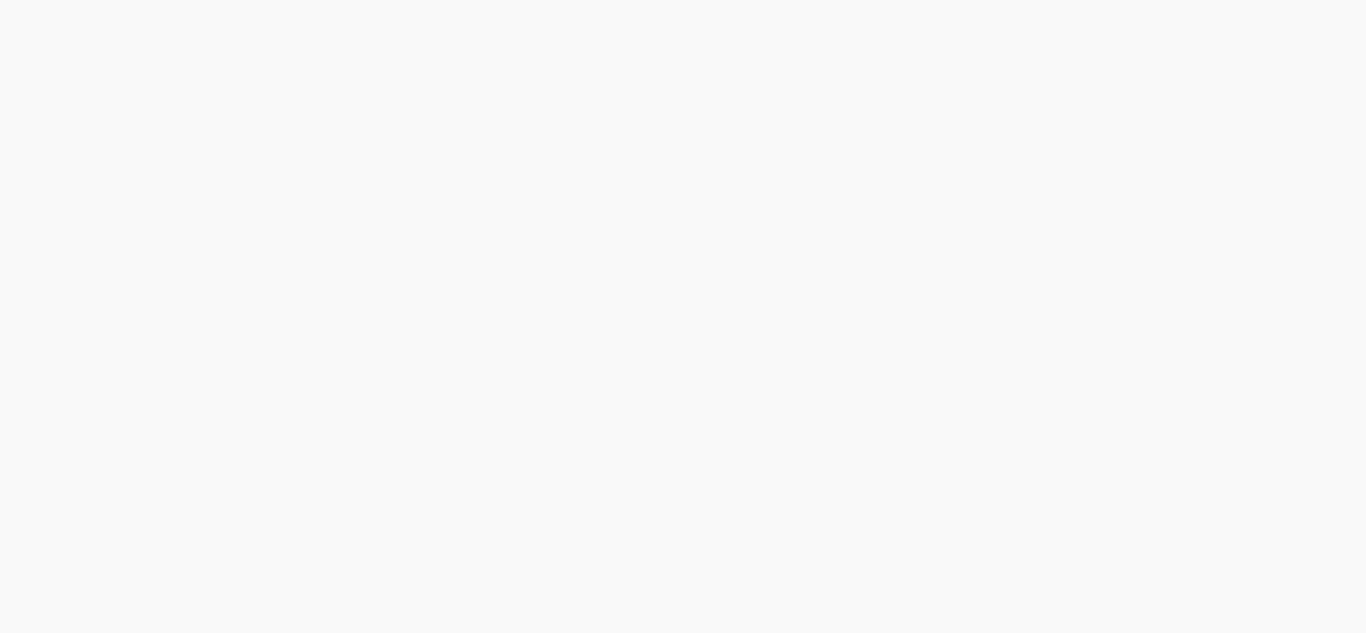 scroll, scrollTop: 0, scrollLeft: 0, axis: both 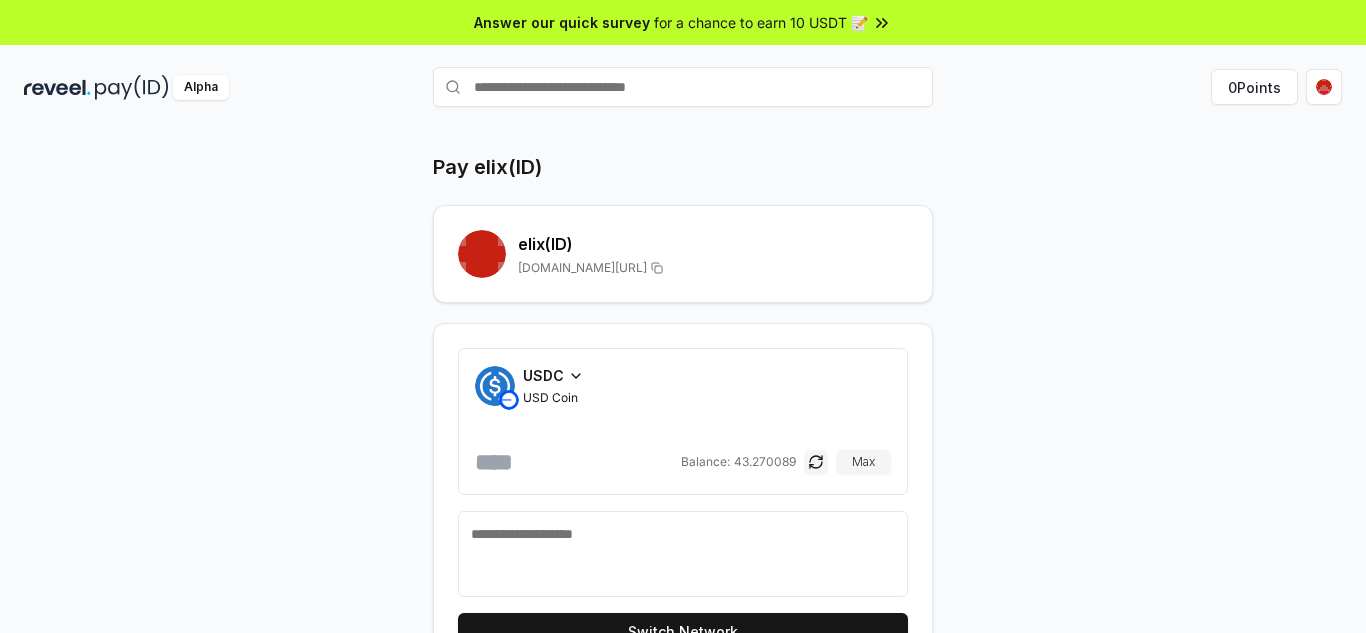 click at bounding box center (576, 462) 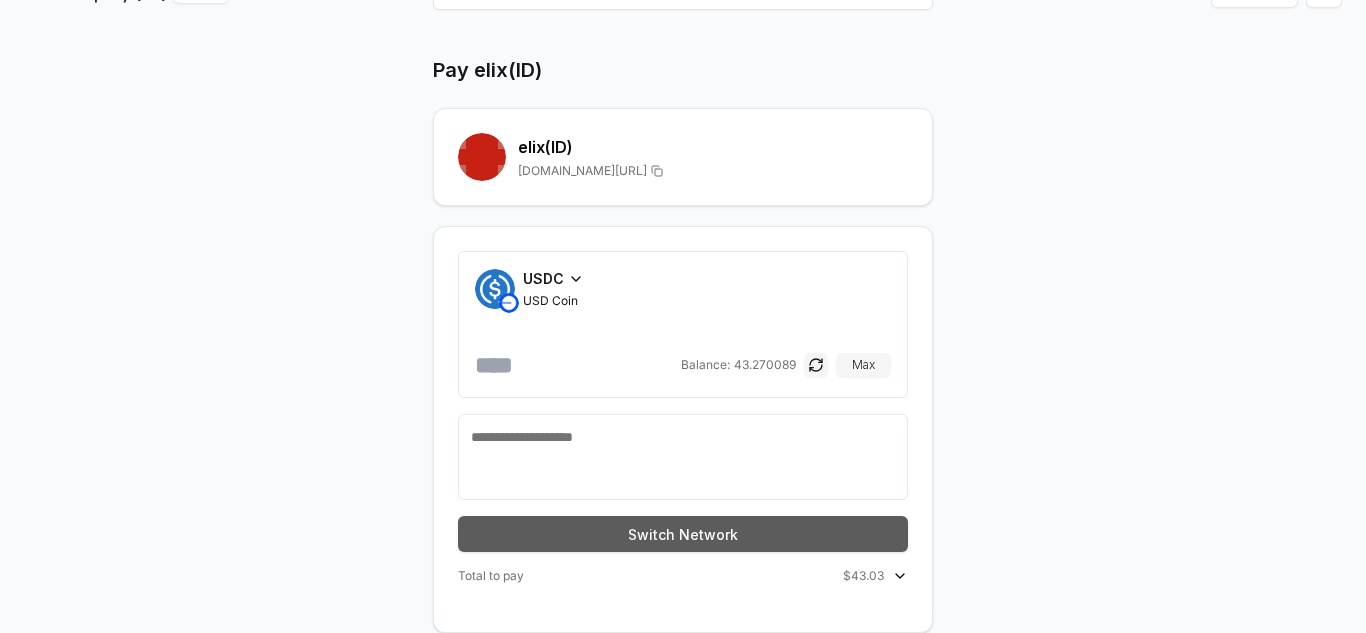 type on "**" 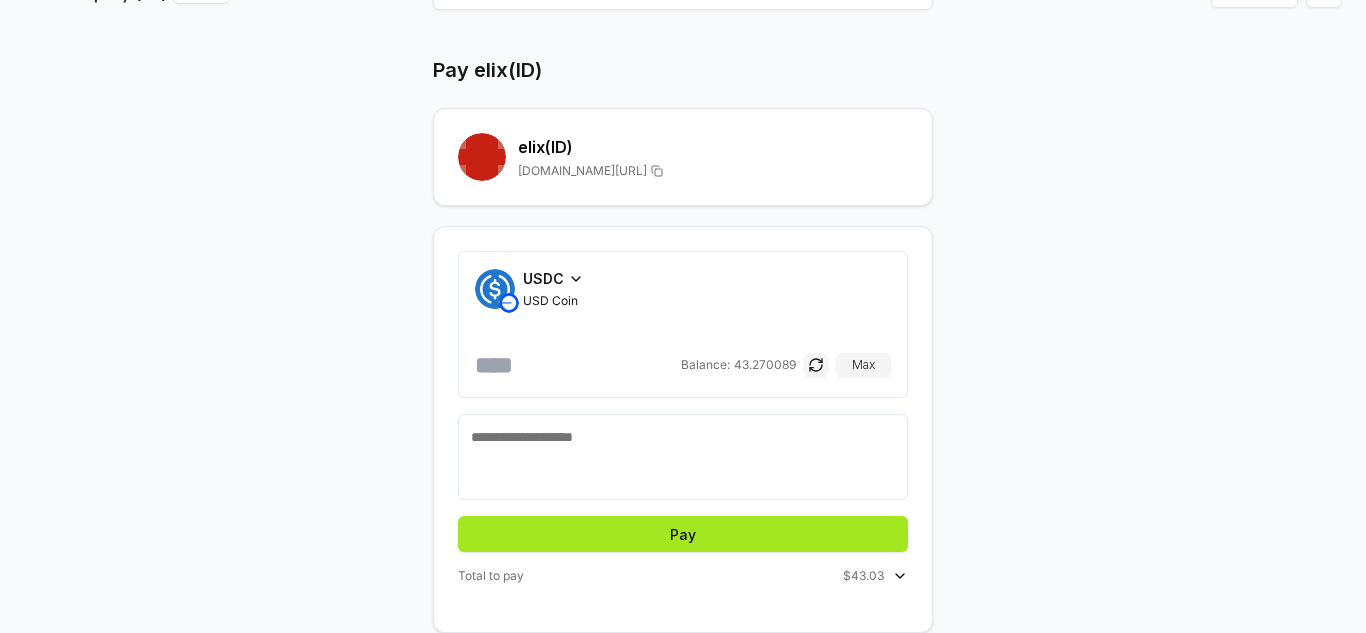 click on "Pay" at bounding box center (683, 534) 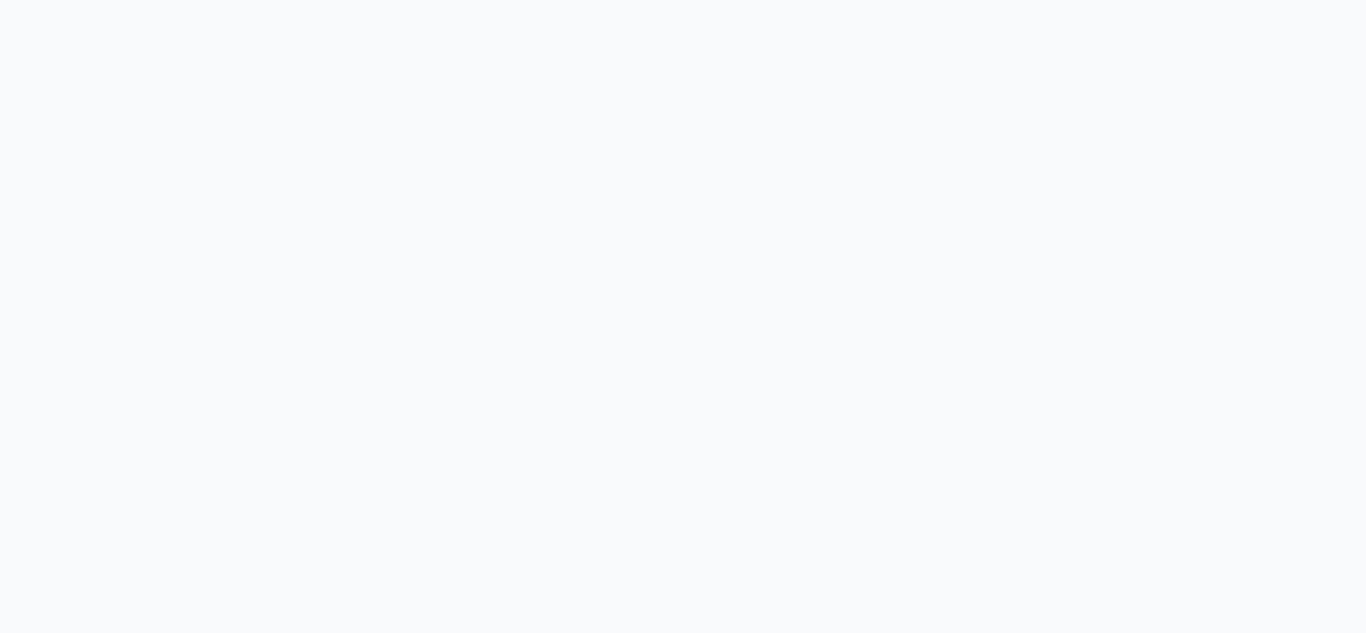 scroll, scrollTop: 0, scrollLeft: 0, axis: both 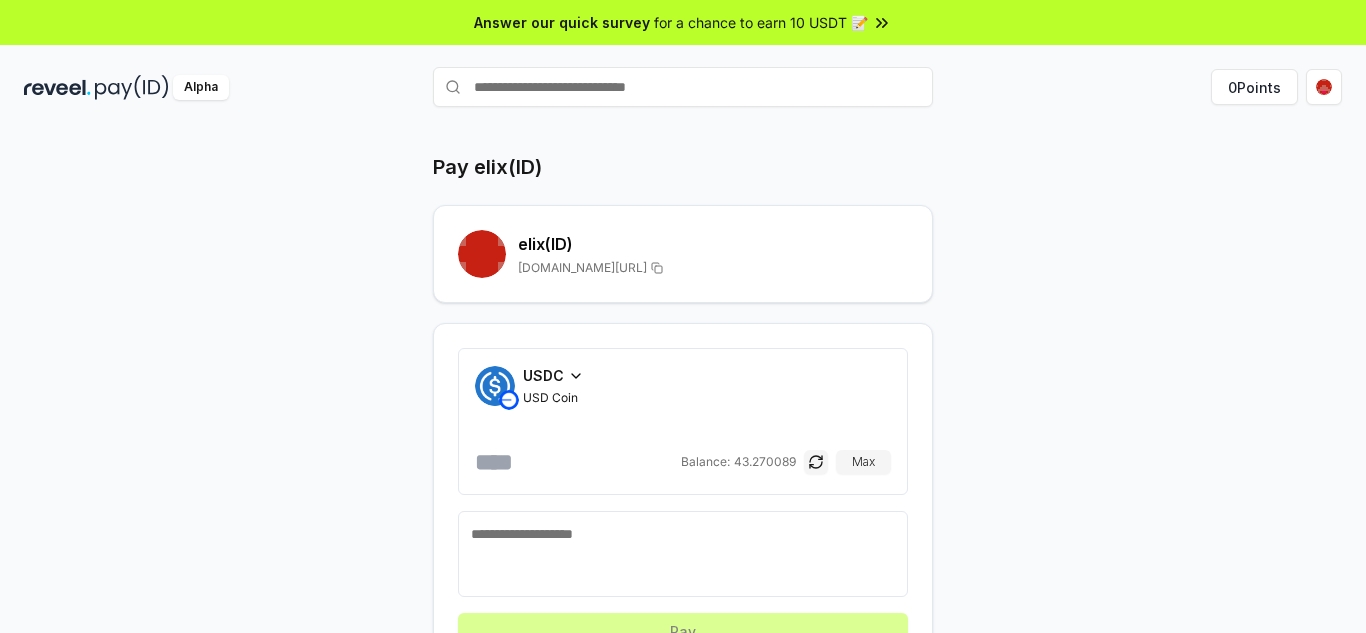 click at bounding box center [576, 462] 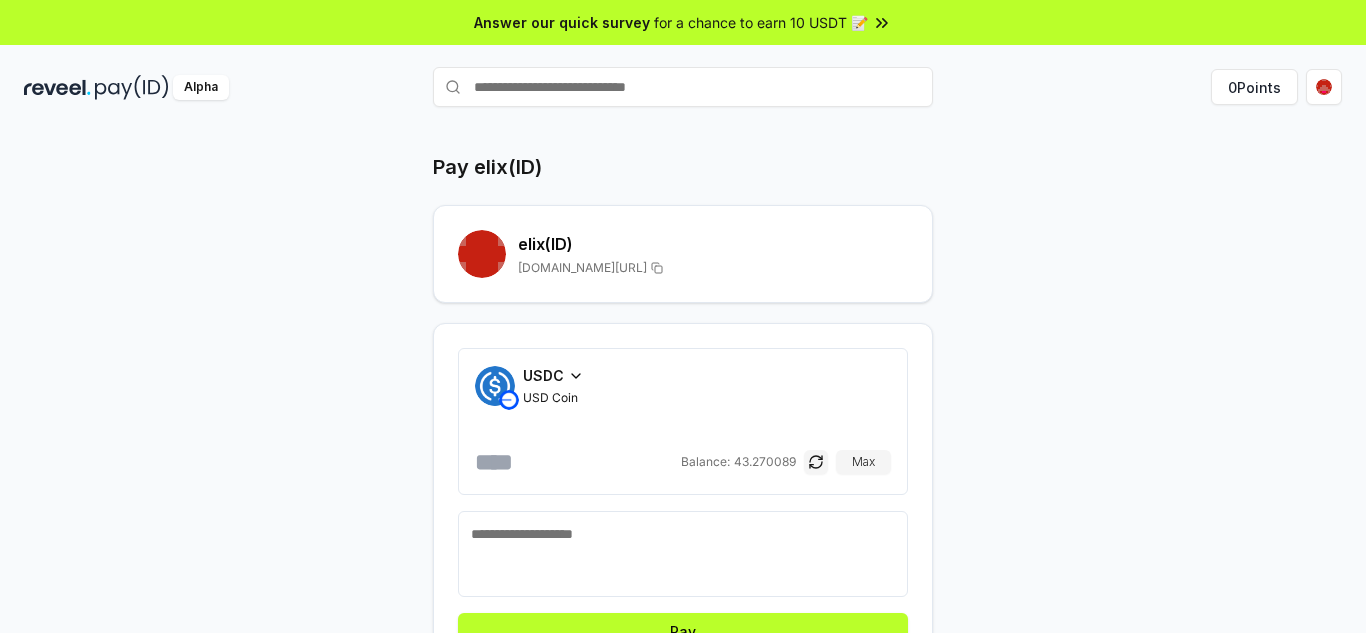 scroll, scrollTop: 97, scrollLeft: 0, axis: vertical 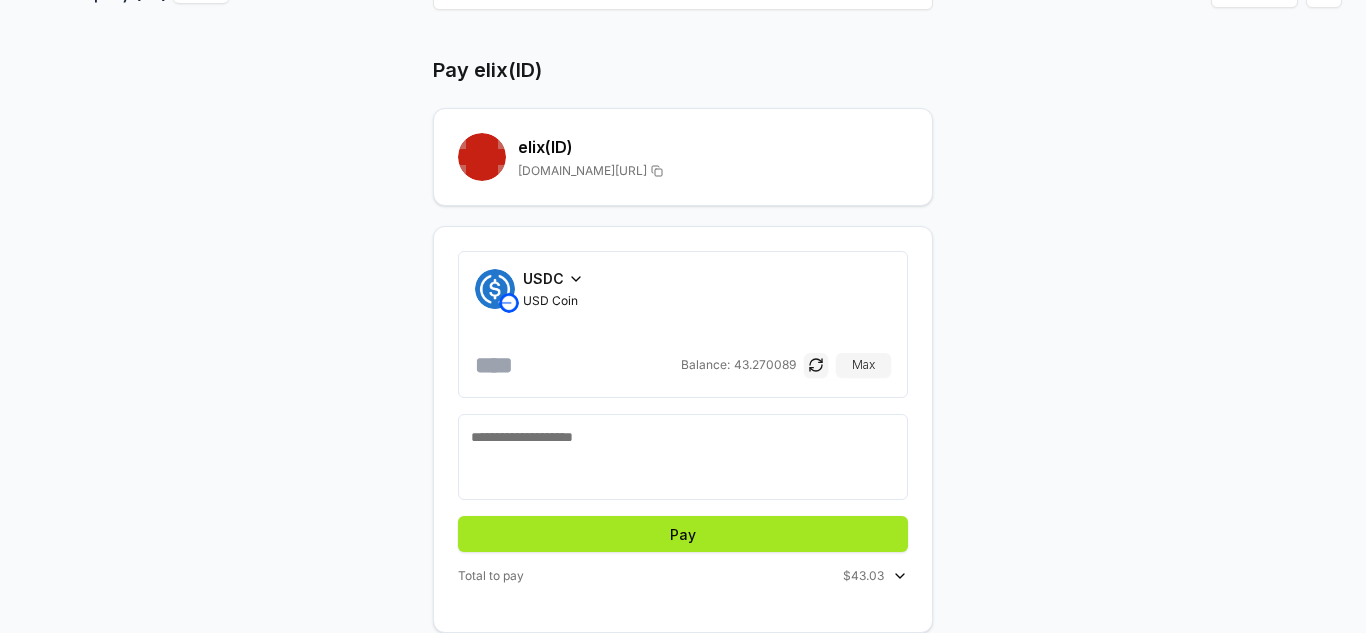type on "**" 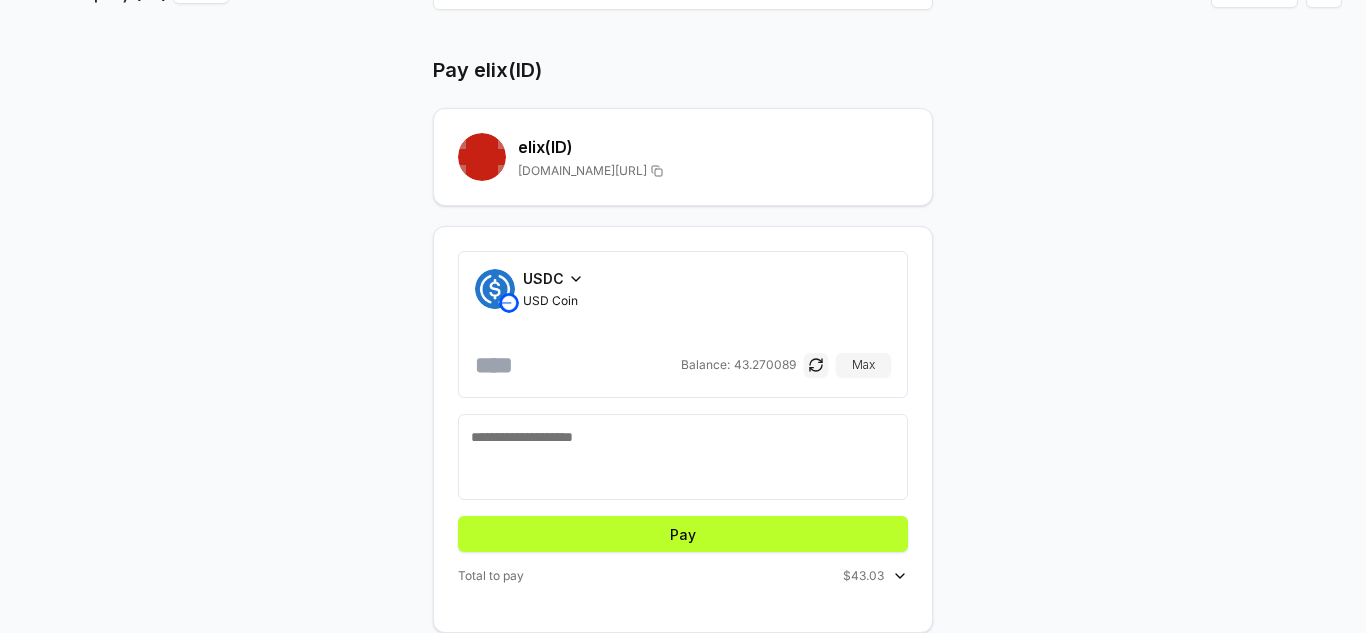 scroll, scrollTop: 0, scrollLeft: 0, axis: both 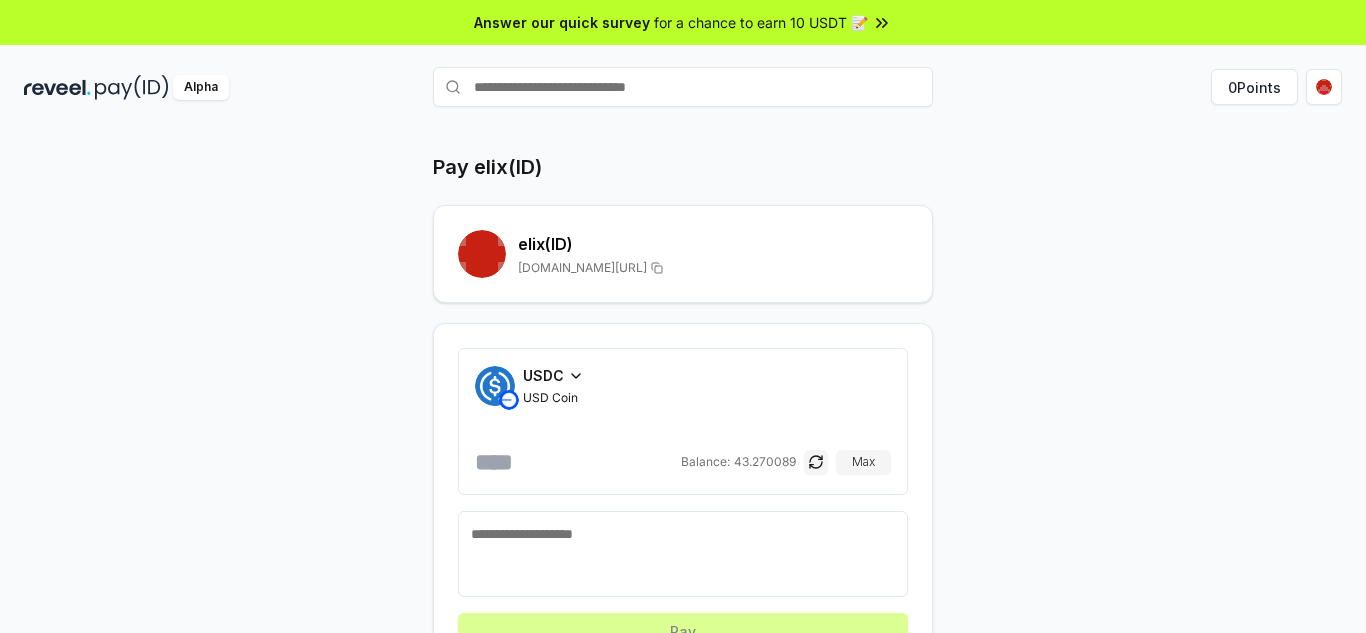 click on "Pay elix(ID) elix (ID) reveel.id/pay/elix USDC USD Coin Balance: 43.270089 Max Pay Total to pay $0" at bounding box center [683, 401] 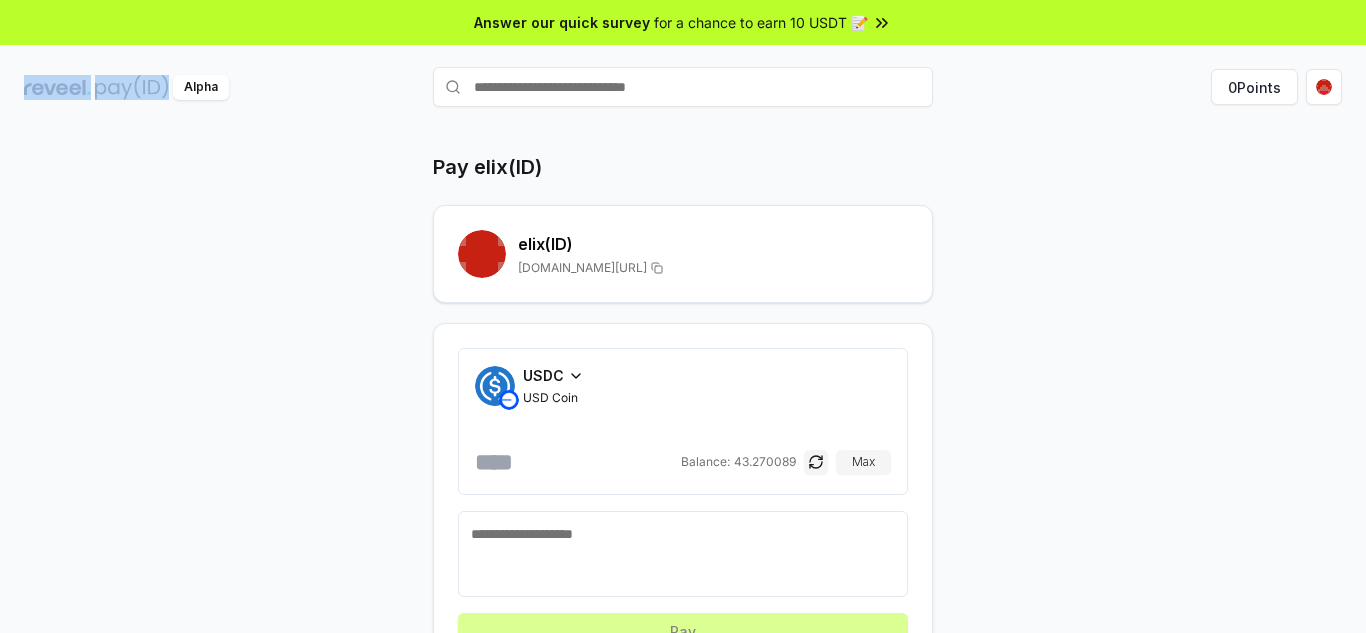 drag, startPoint x: 123, startPoint y: 102, endPoint x: 149, endPoint y: 93, distance: 27.513634 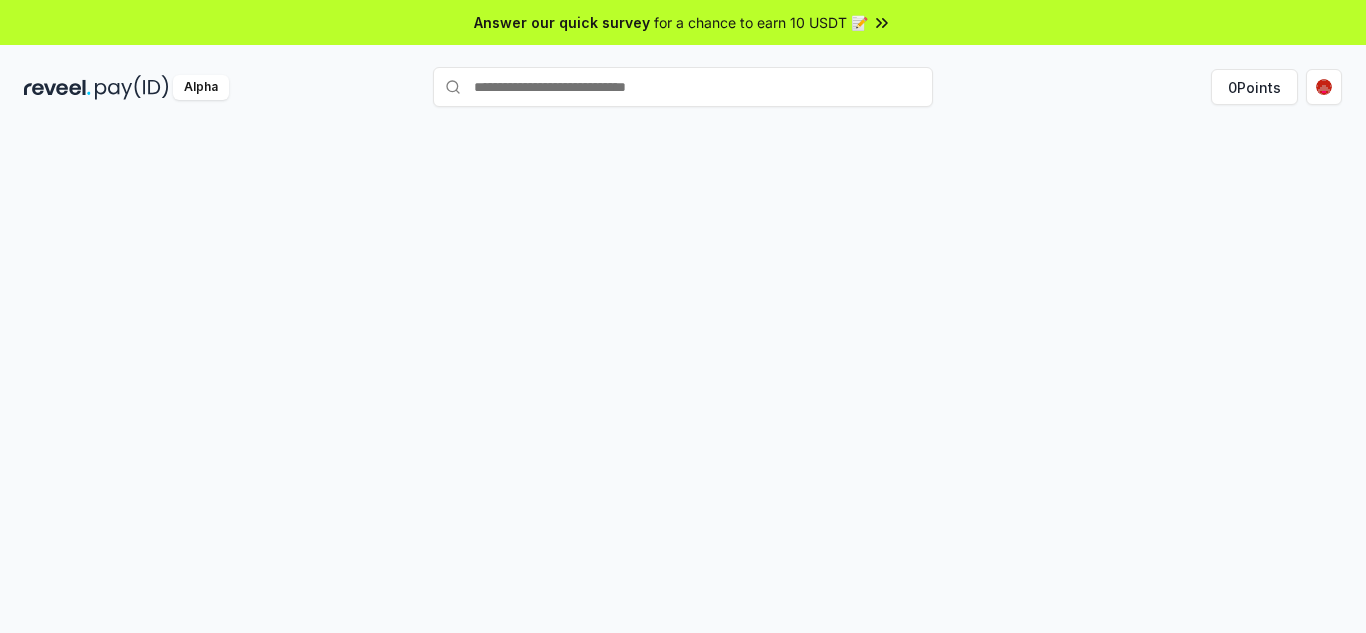 click at bounding box center [683, 401] 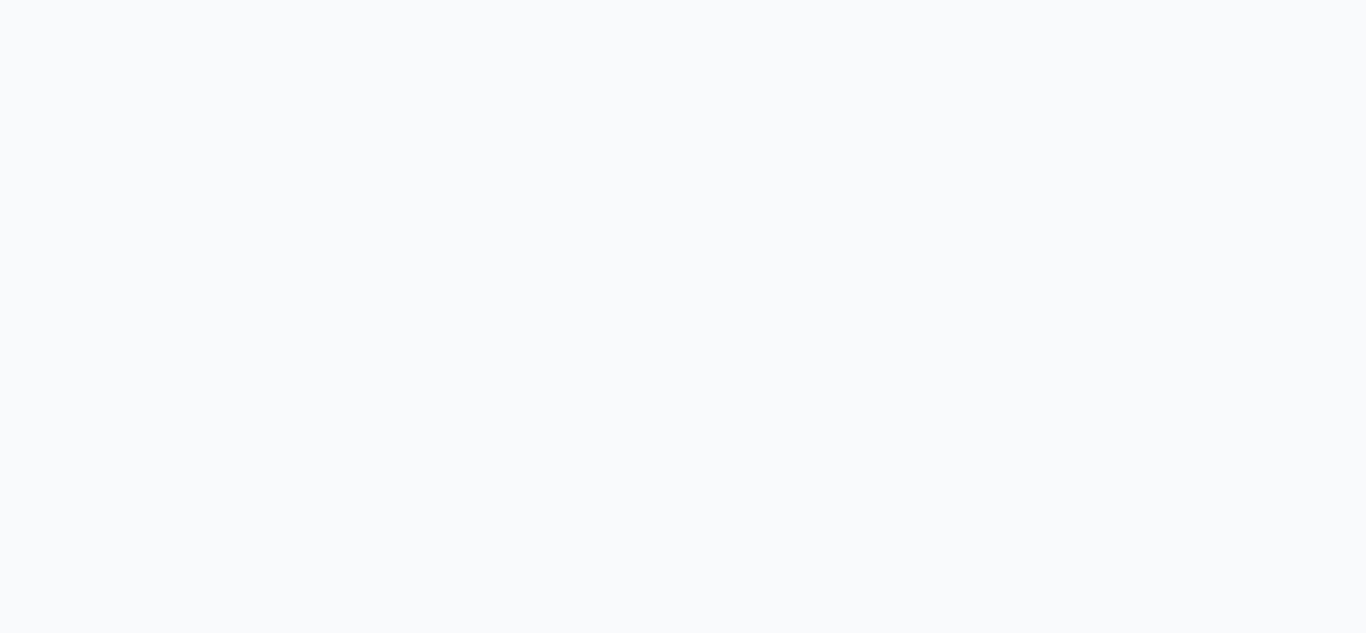 scroll, scrollTop: 0, scrollLeft: 0, axis: both 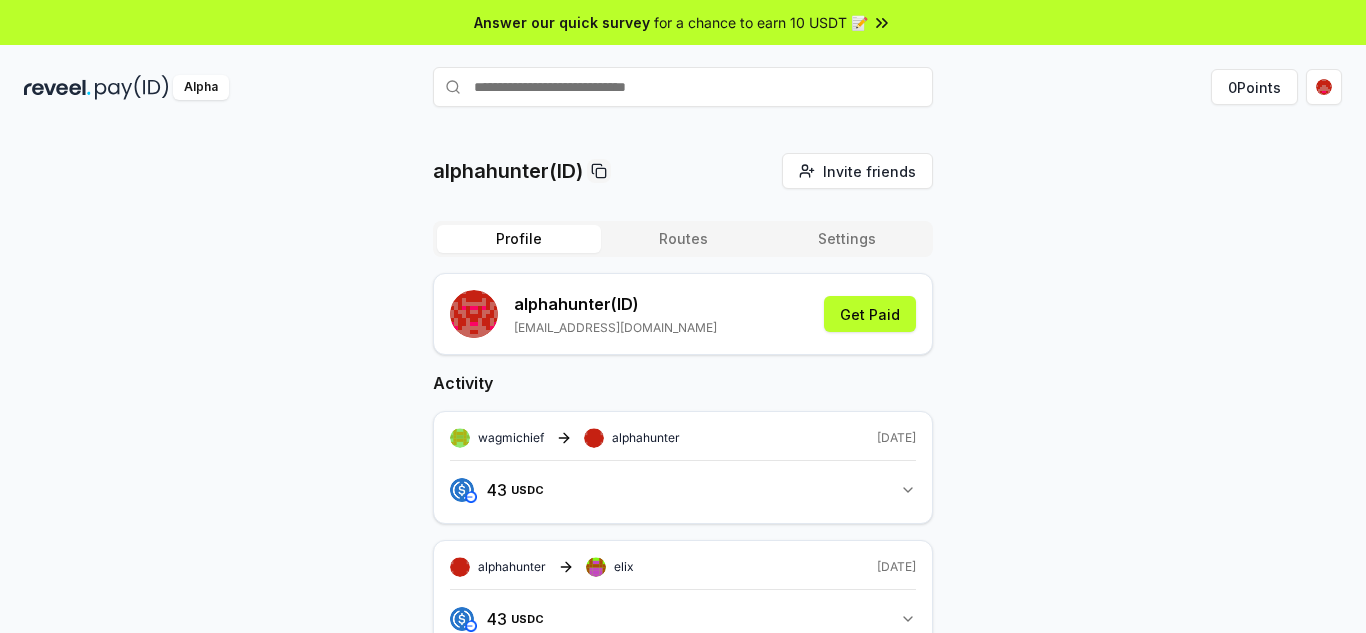 click at bounding box center (683, 87) 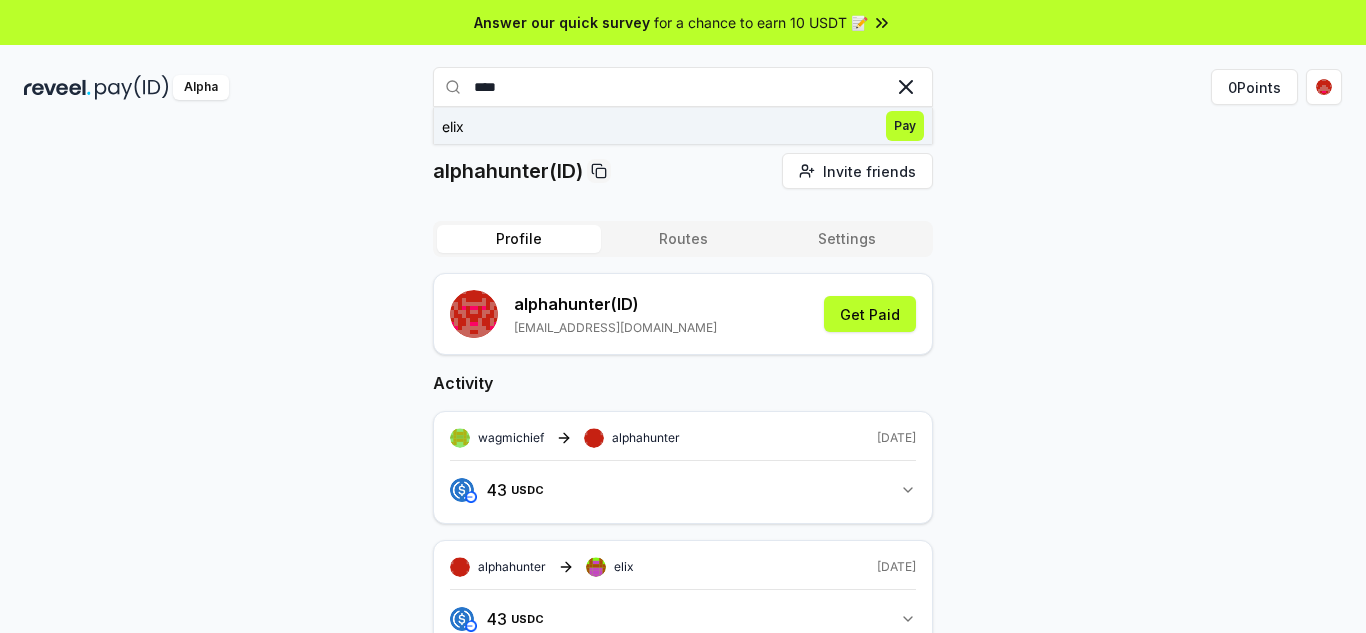 click on "Pay" at bounding box center (905, 126) 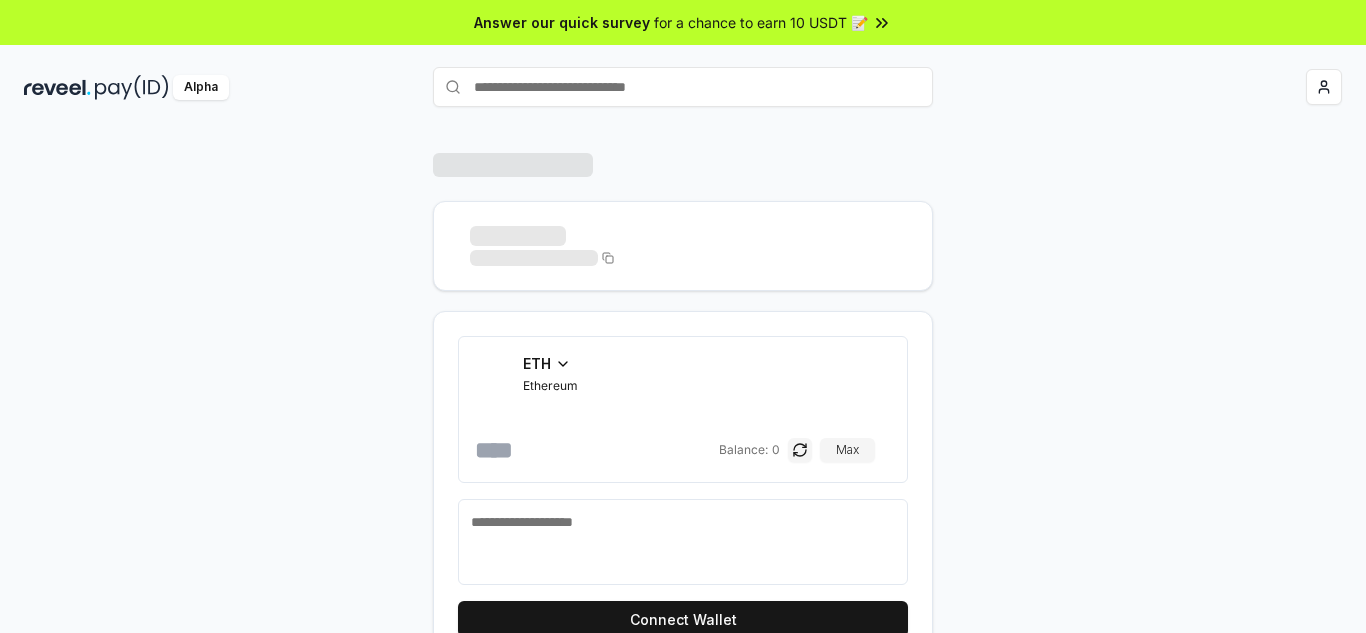 scroll, scrollTop: 0, scrollLeft: 0, axis: both 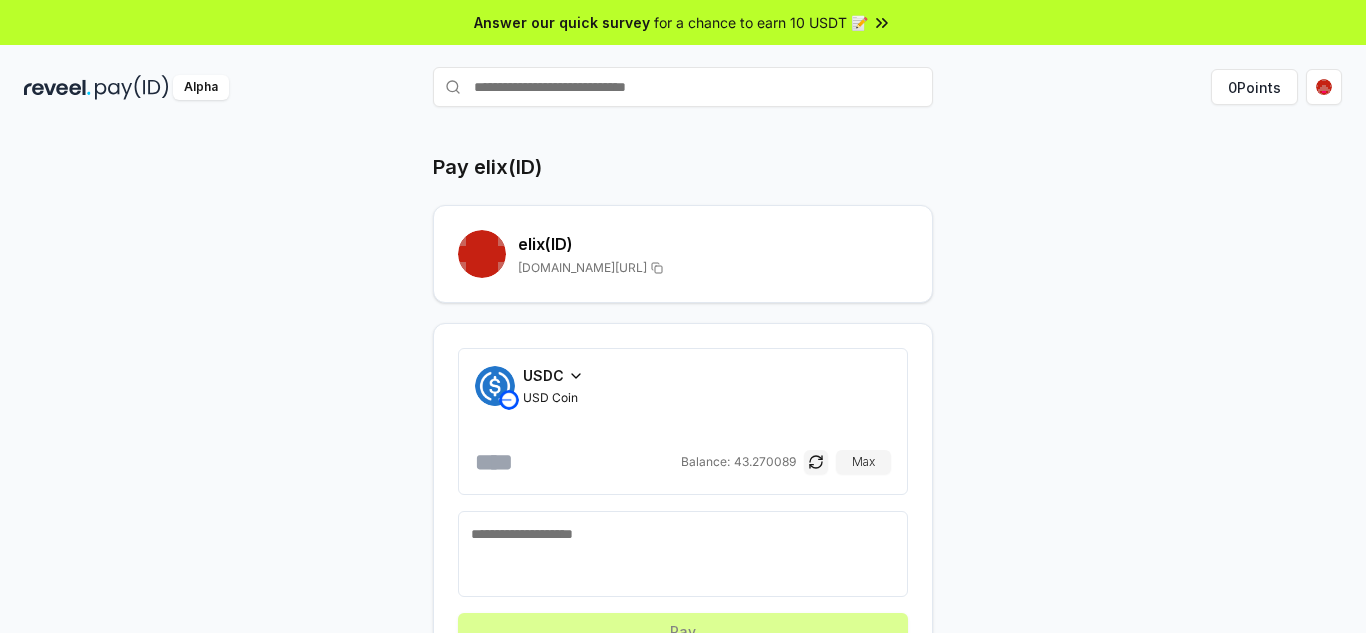 click at bounding box center (576, 462) 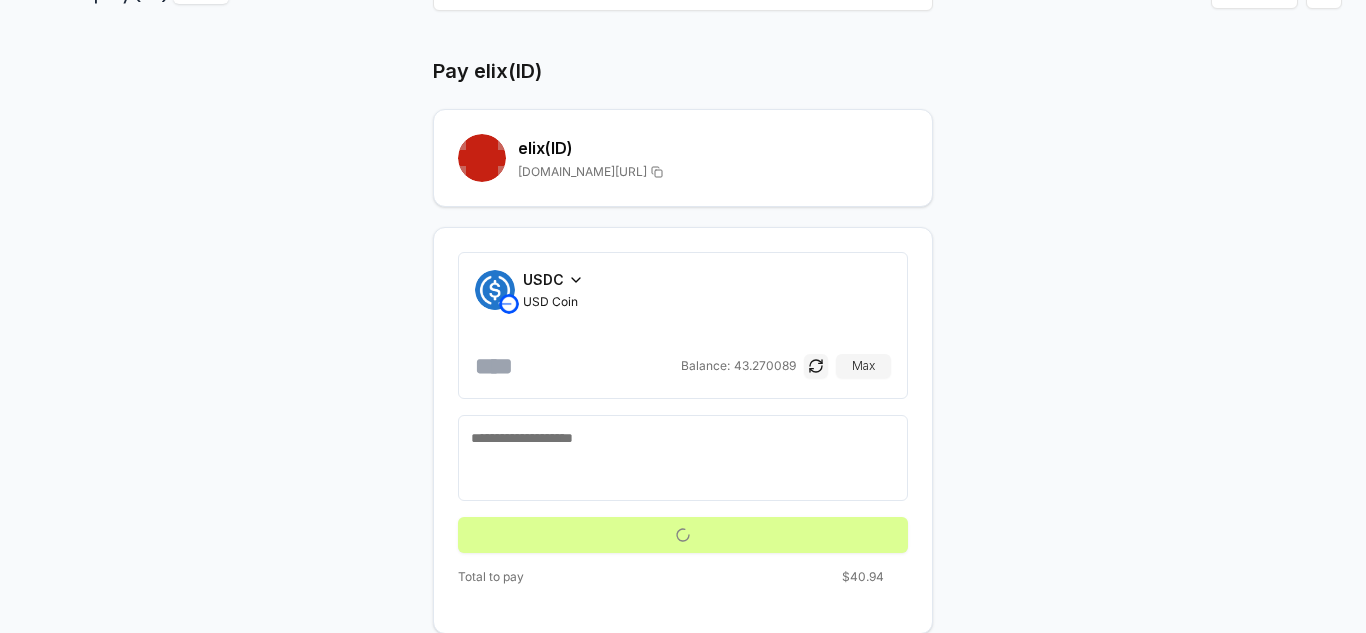 scroll, scrollTop: 97, scrollLeft: 0, axis: vertical 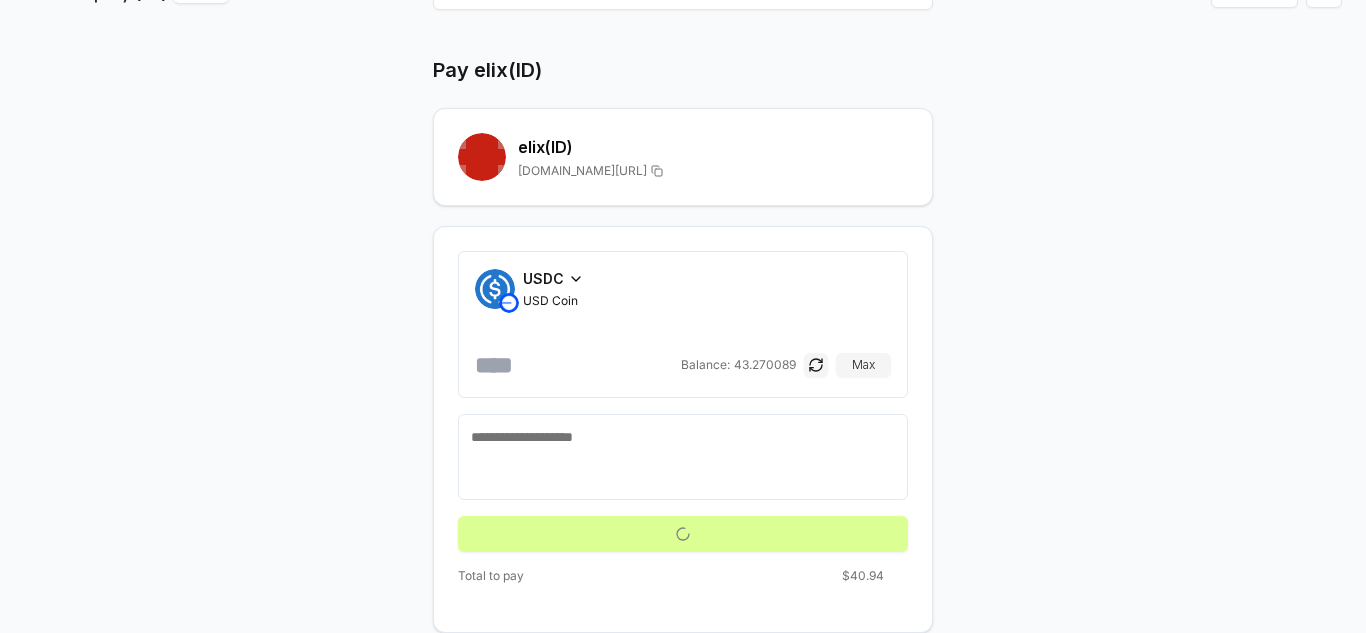 click on "USDC USD Coin ** Balance: 43.270089 Max" at bounding box center [683, 401] 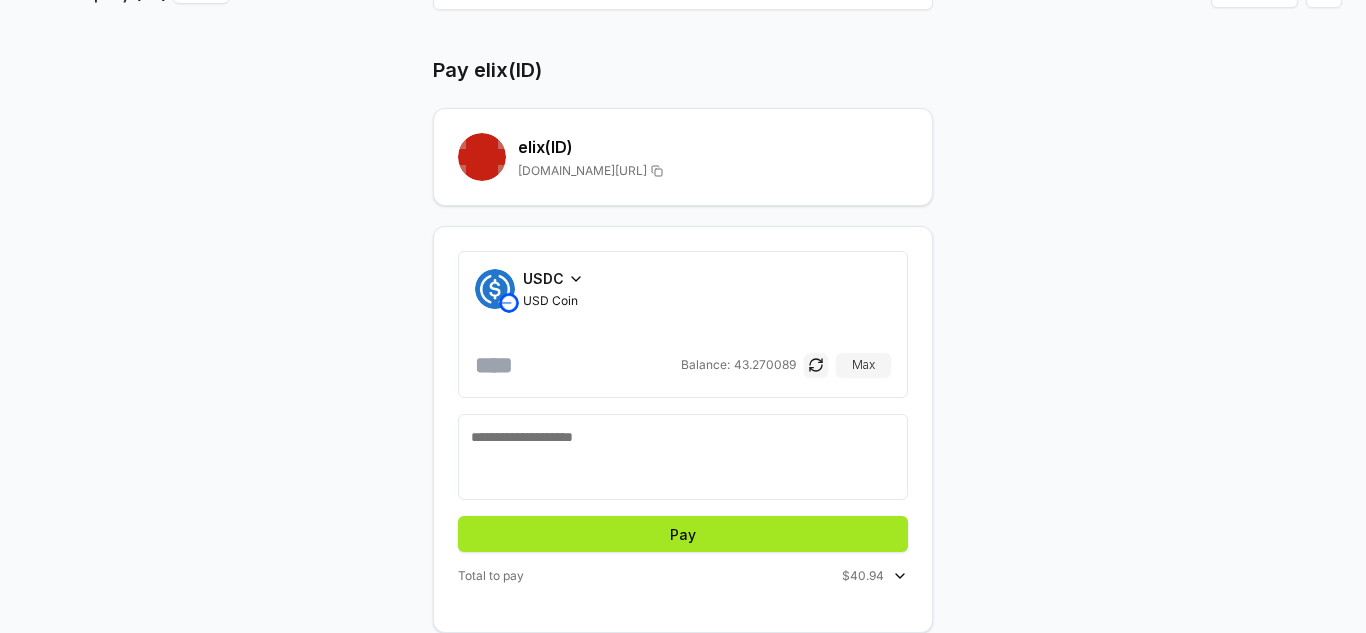 click on "Pay" at bounding box center (683, 534) 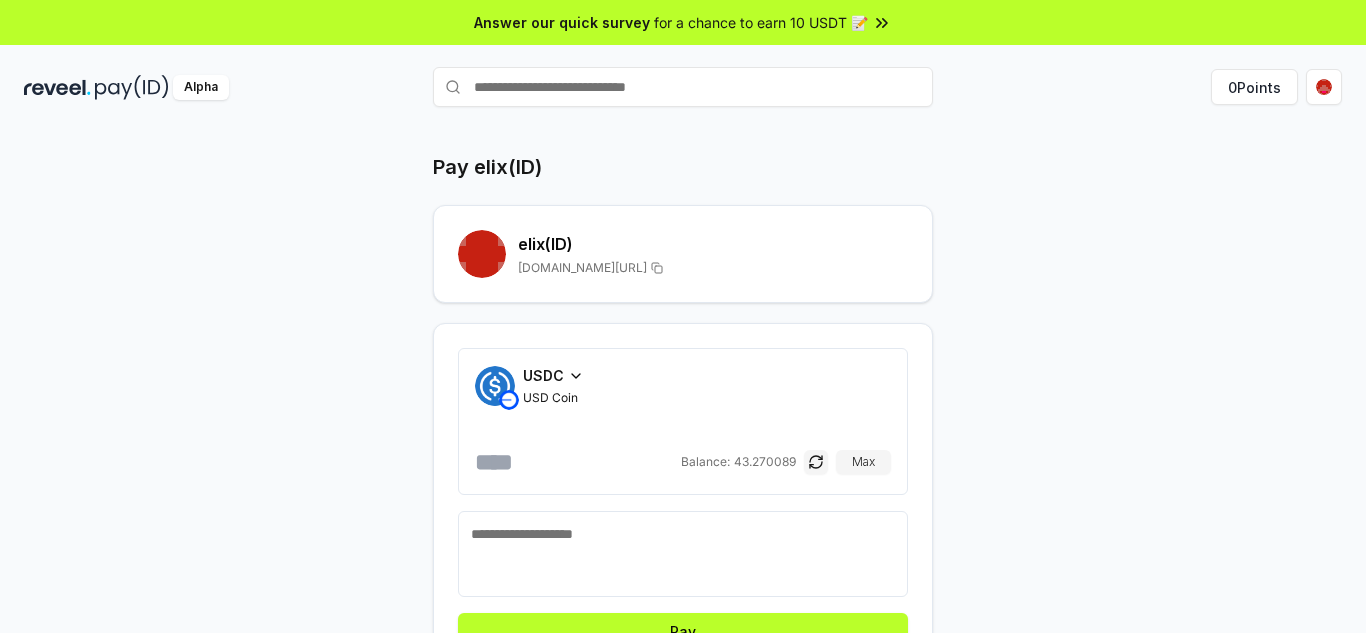 scroll, scrollTop: 76, scrollLeft: 0, axis: vertical 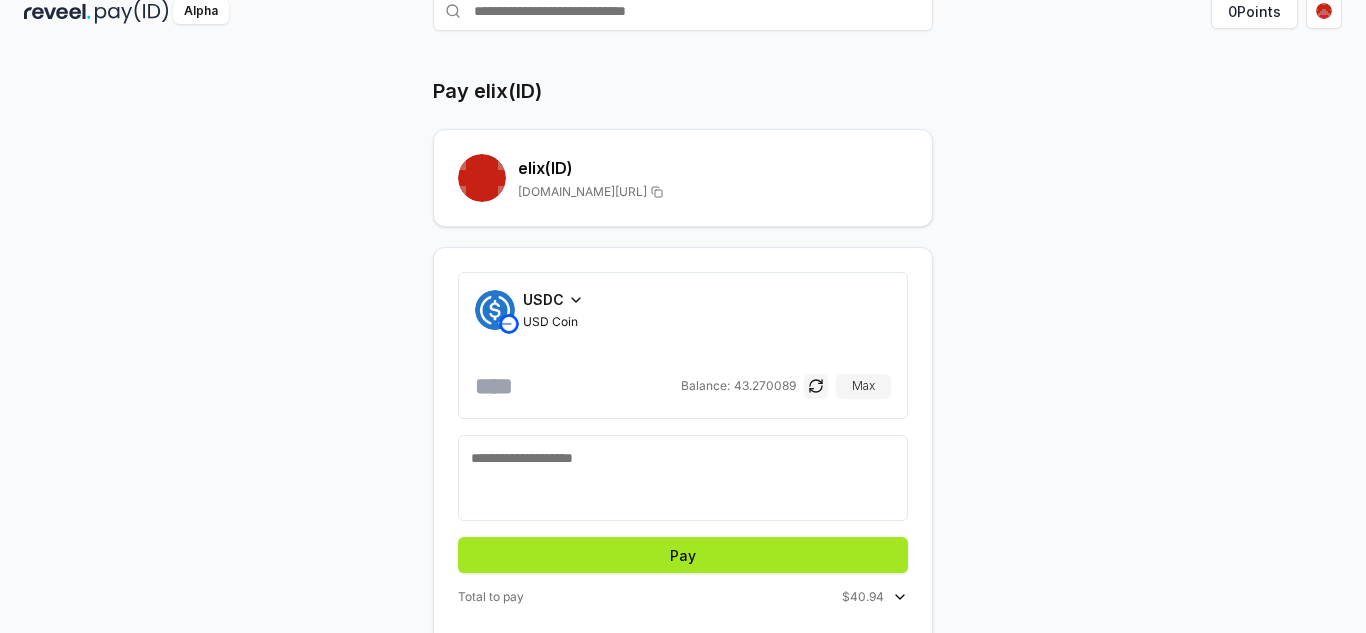 click on "Pay" at bounding box center [683, 555] 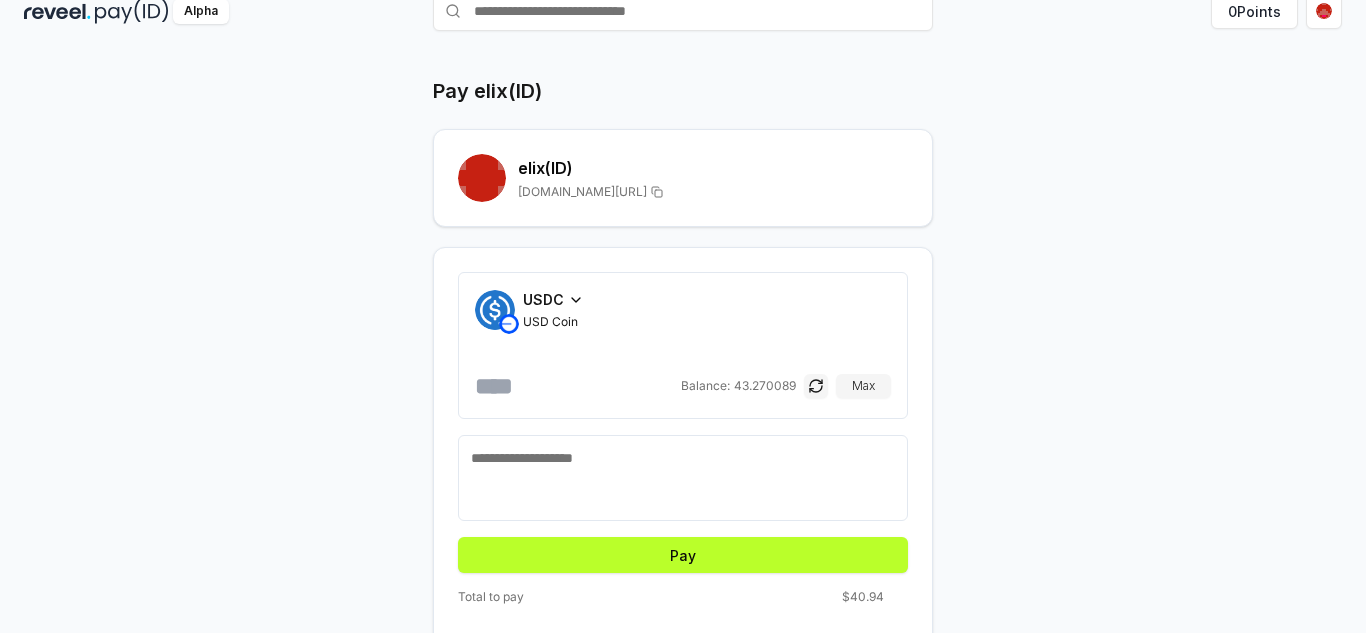 click on "**" at bounding box center [576, 386] 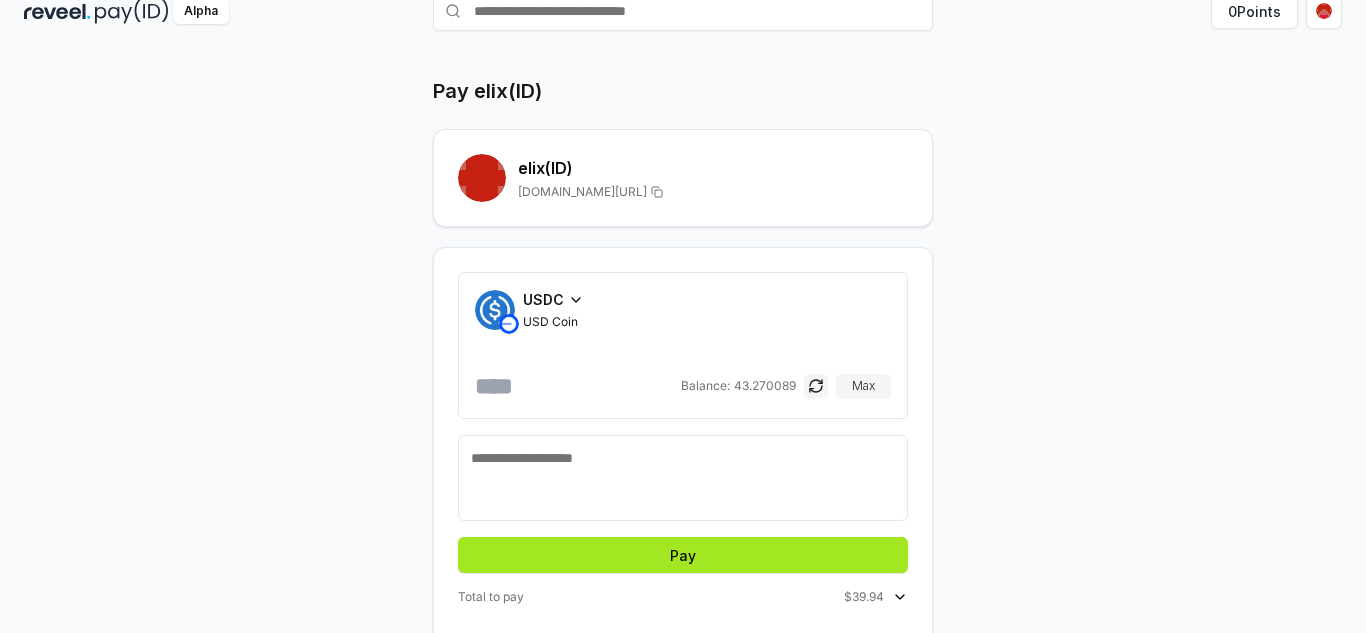 click on "Pay" at bounding box center (683, 555) 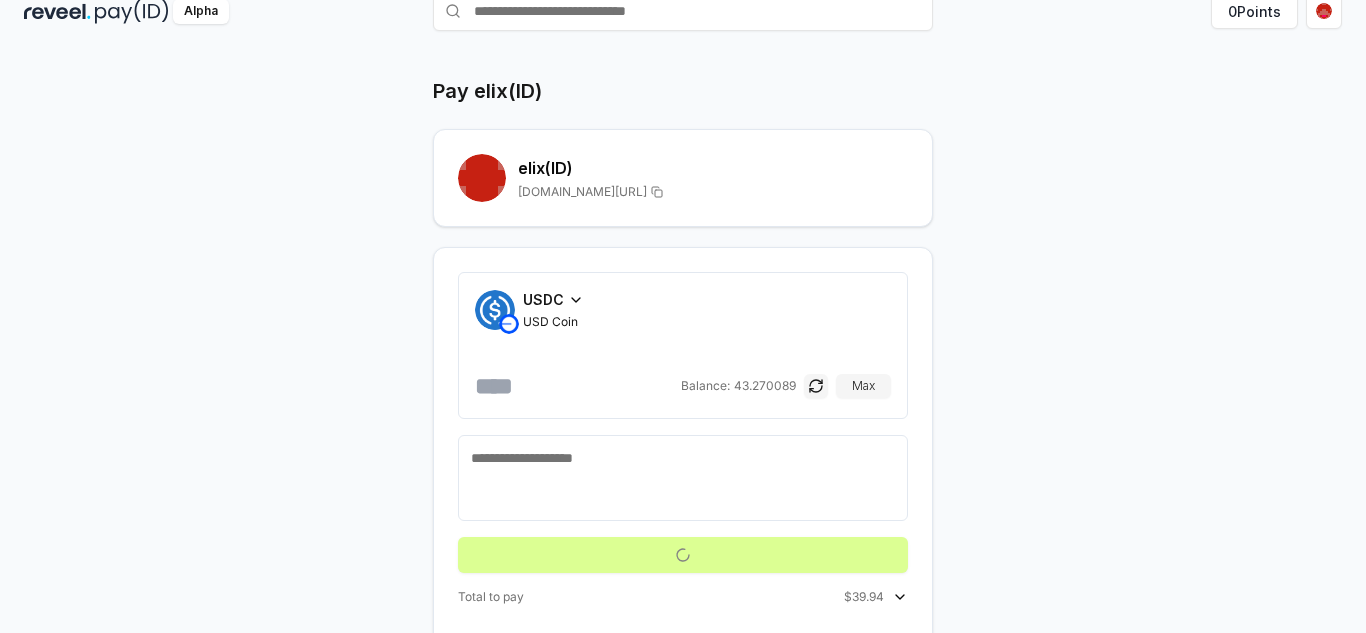 click on "**" at bounding box center (576, 386) 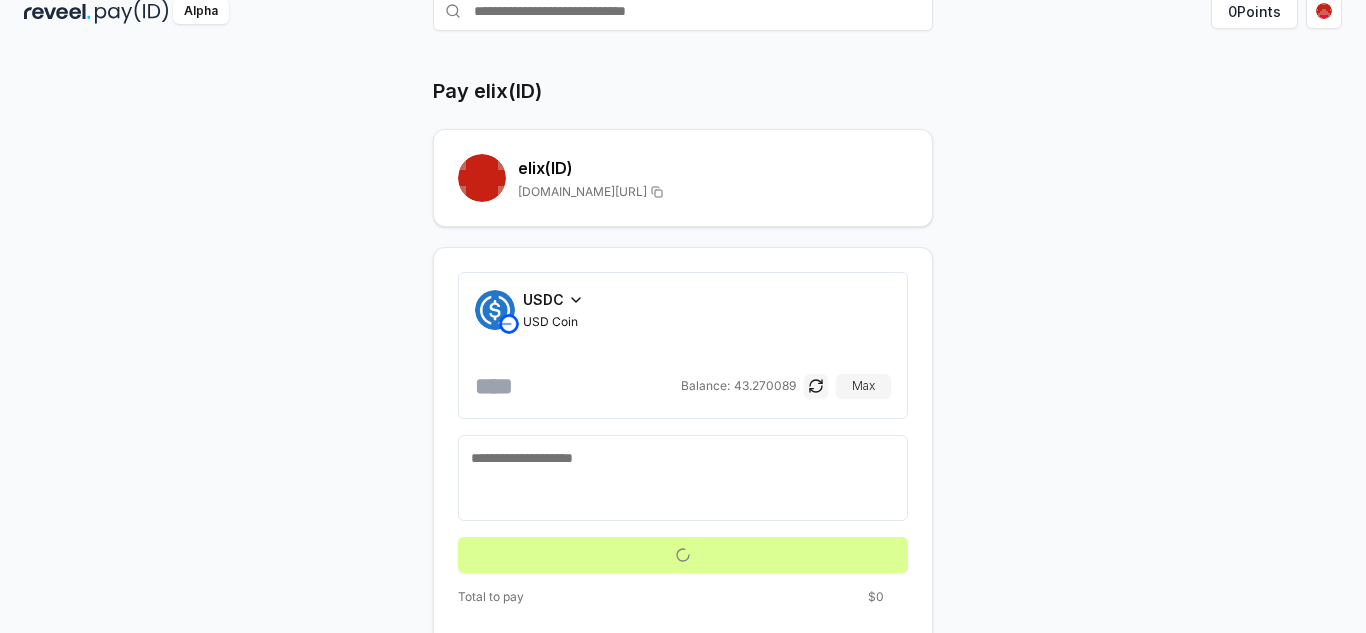 type 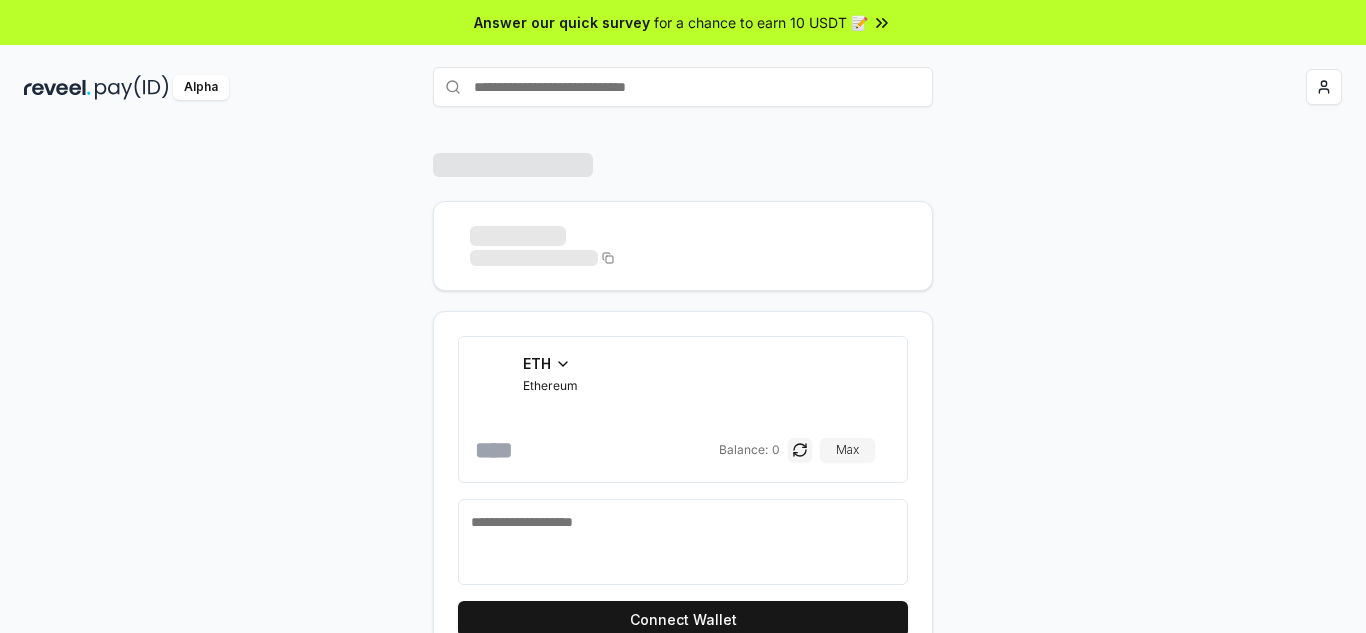 scroll, scrollTop: 0, scrollLeft: 0, axis: both 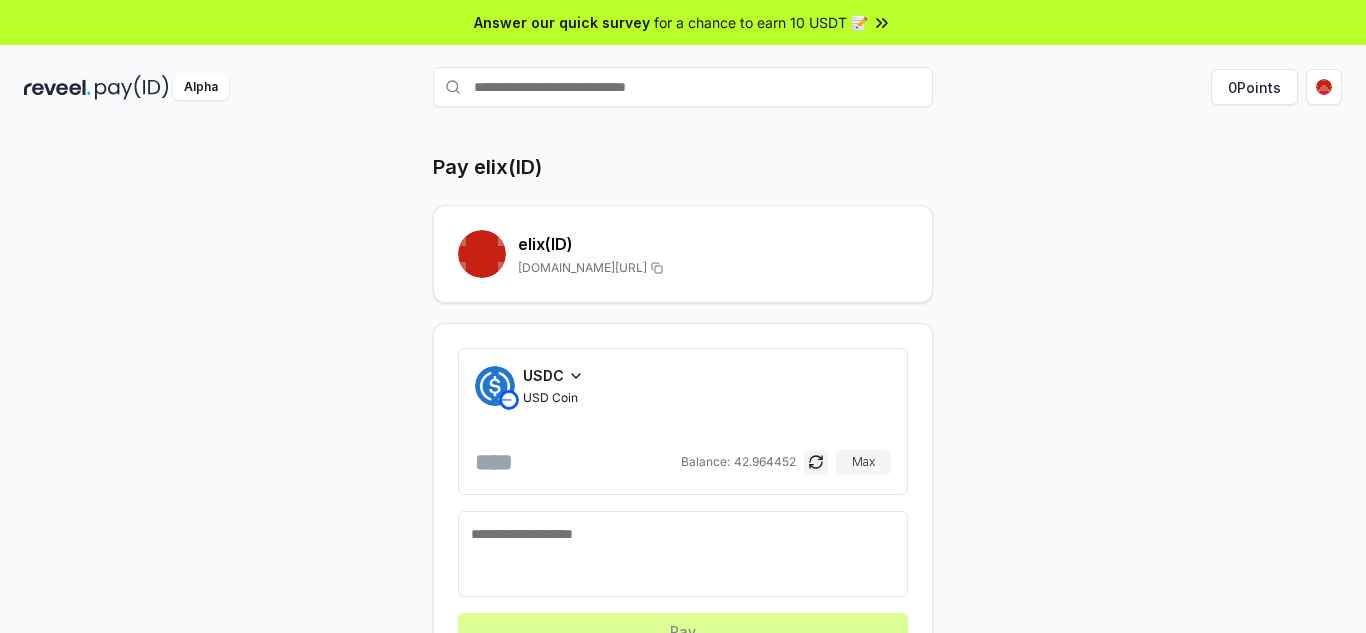 click at bounding box center (576, 462) 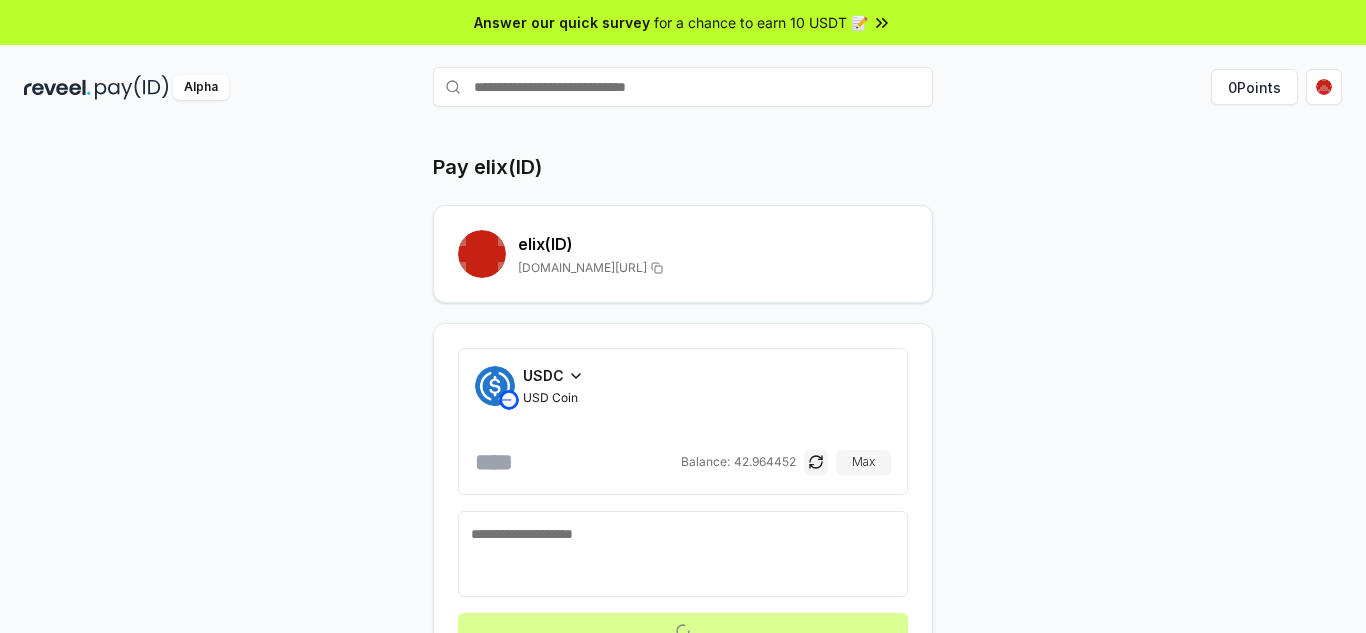 scroll, scrollTop: 97, scrollLeft: 0, axis: vertical 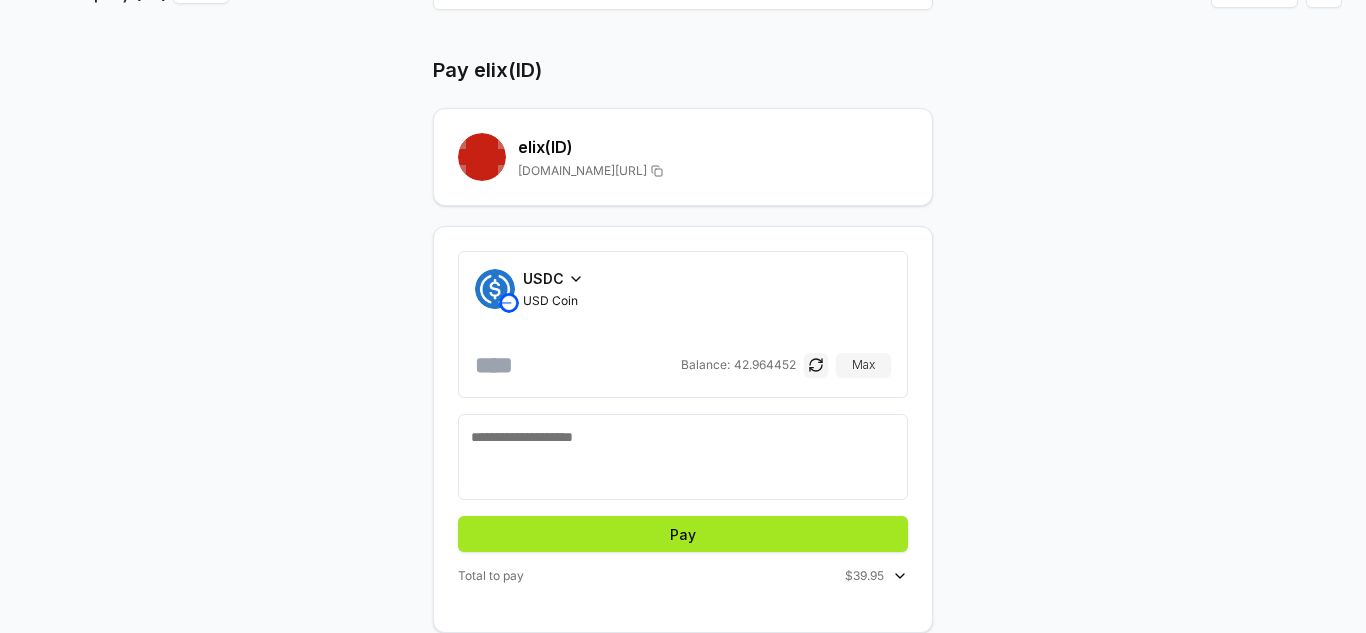 type on "**" 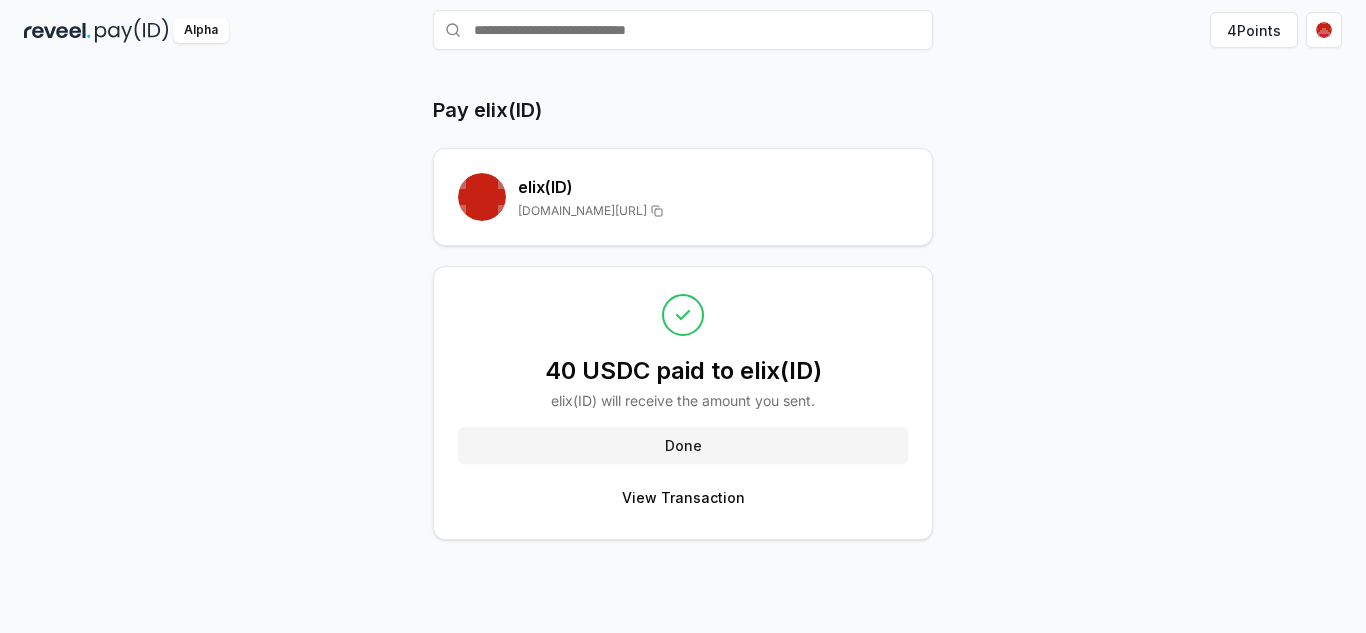 scroll, scrollTop: 0, scrollLeft: 0, axis: both 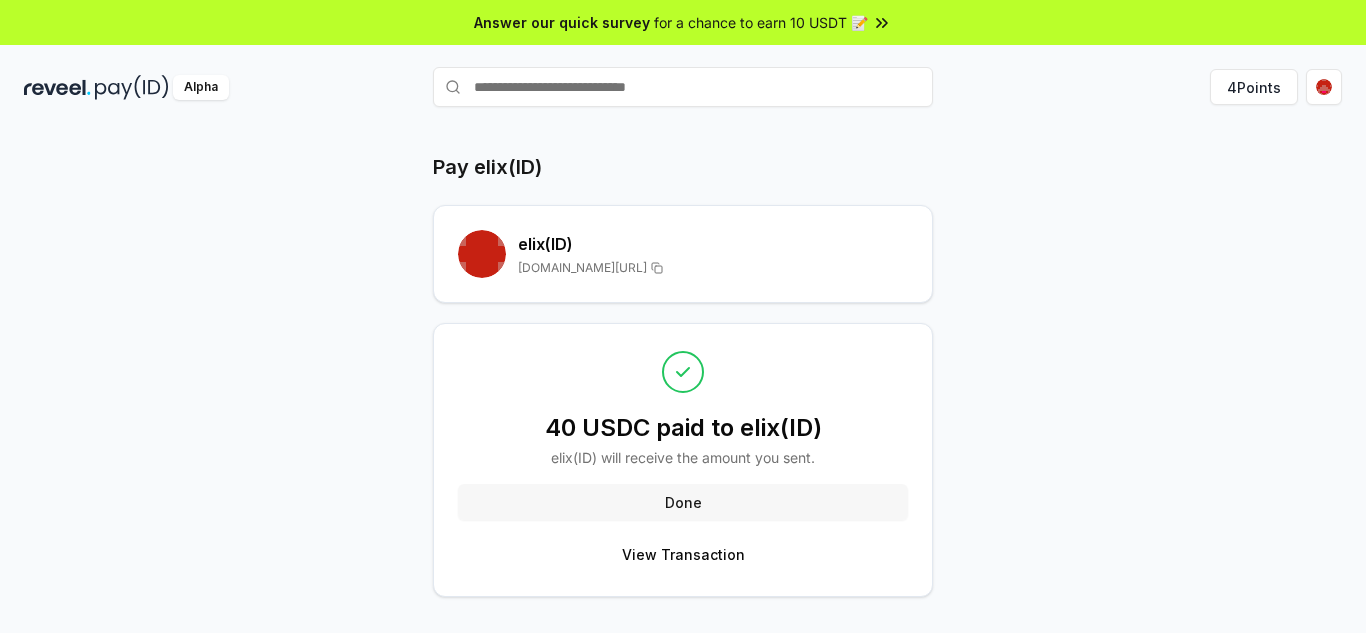 click on "Done" at bounding box center (683, 502) 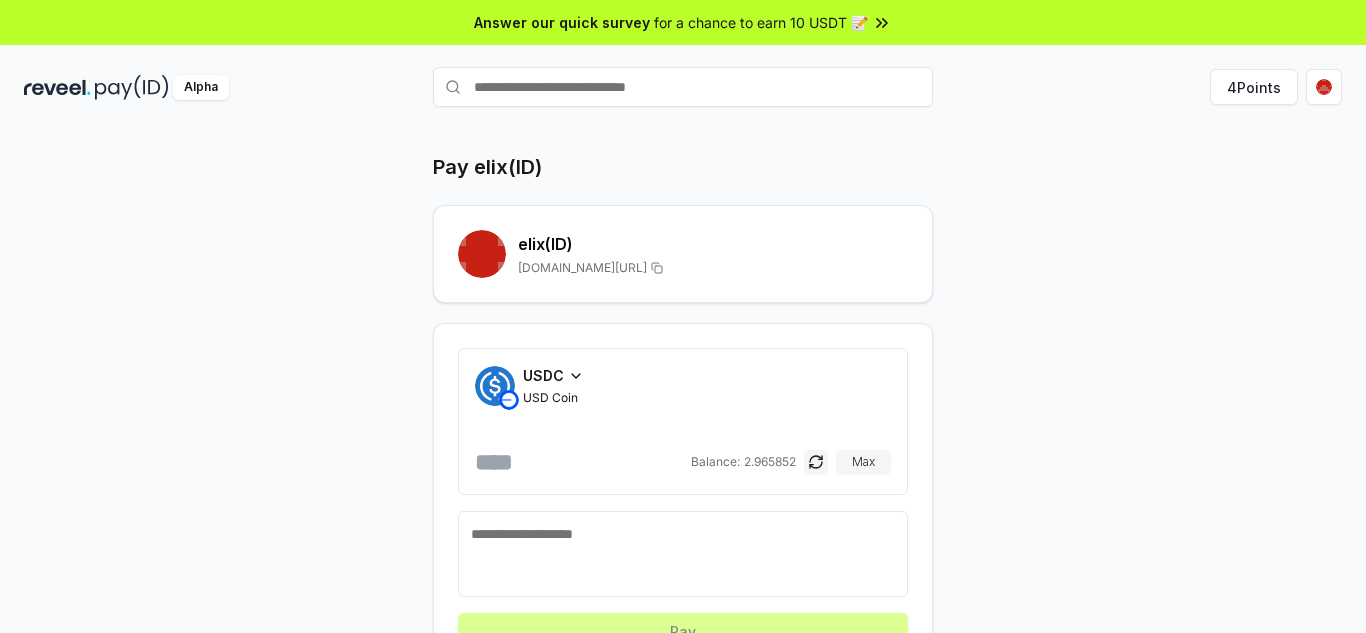scroll, scrollTop: 0, scrollLeft: 0, axis: both 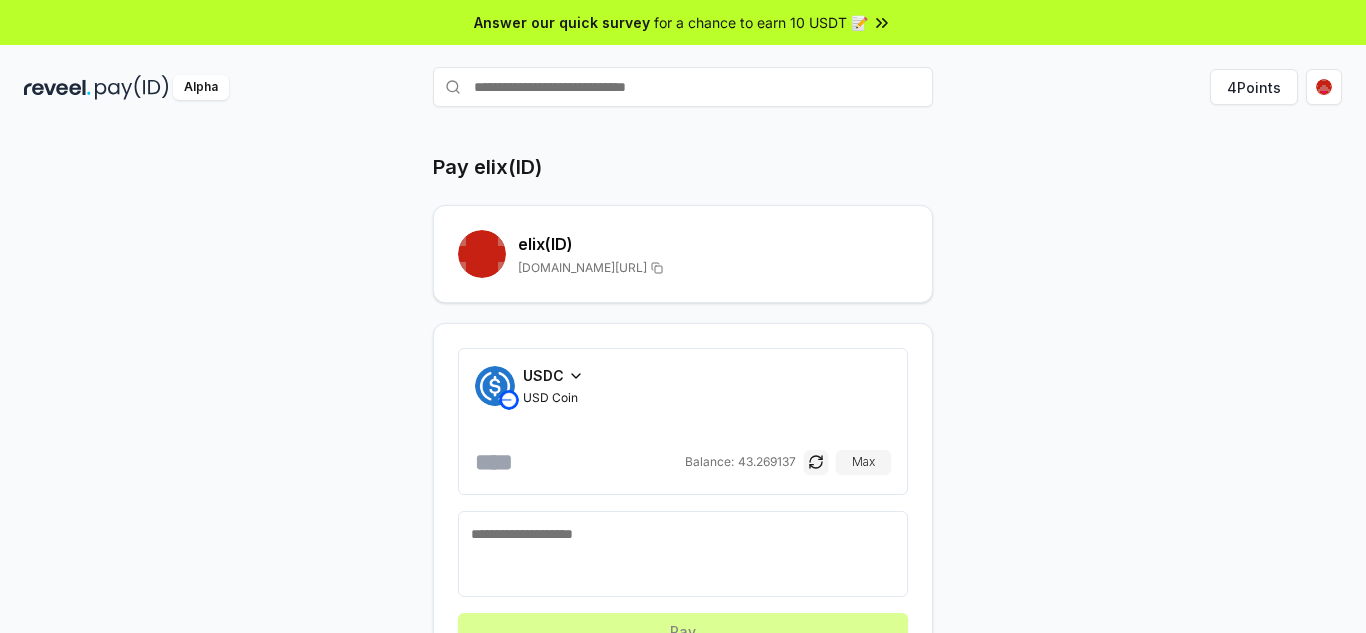 click at bounding box center (578, 462) 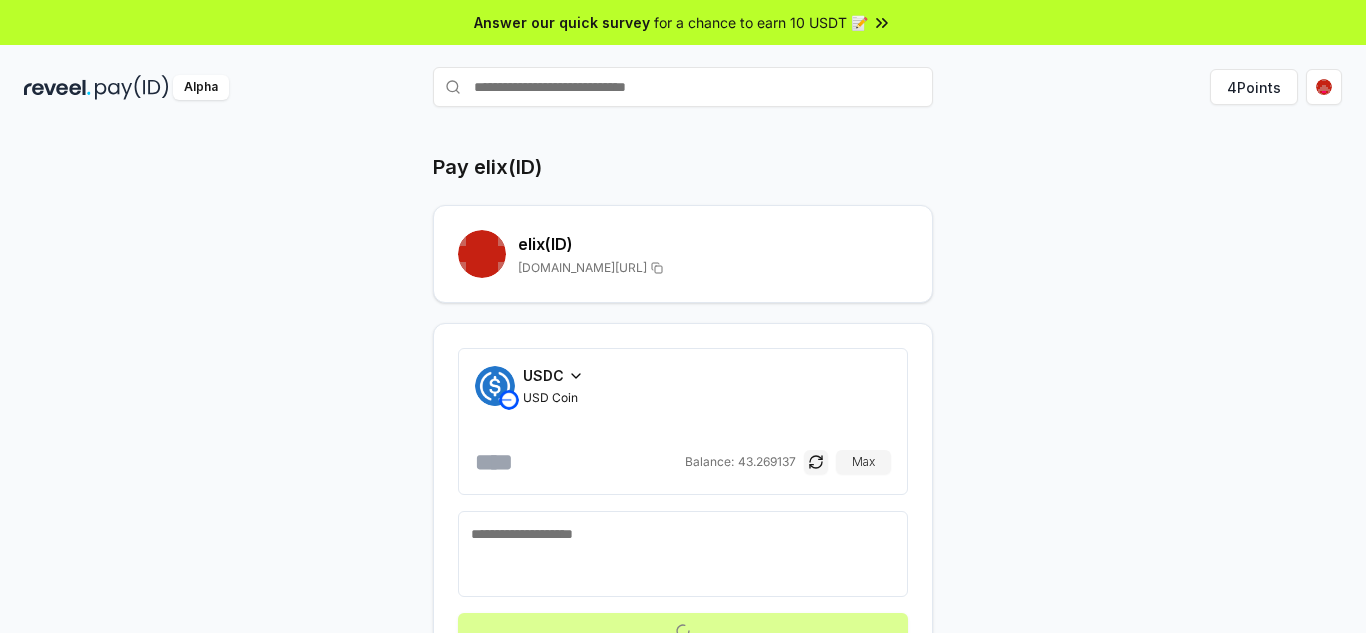 scroll, scrollTop: 97, scrollLeft: 0, axis: vertical 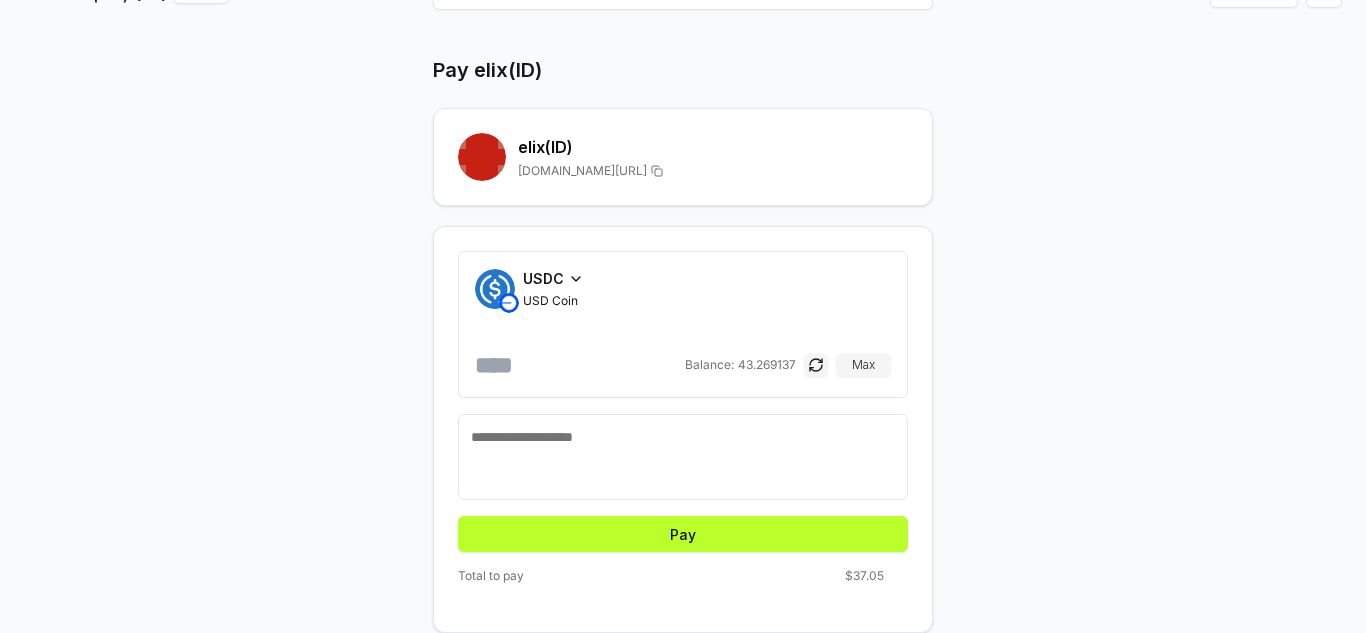 click on "****" at bounding box center [578, 365] 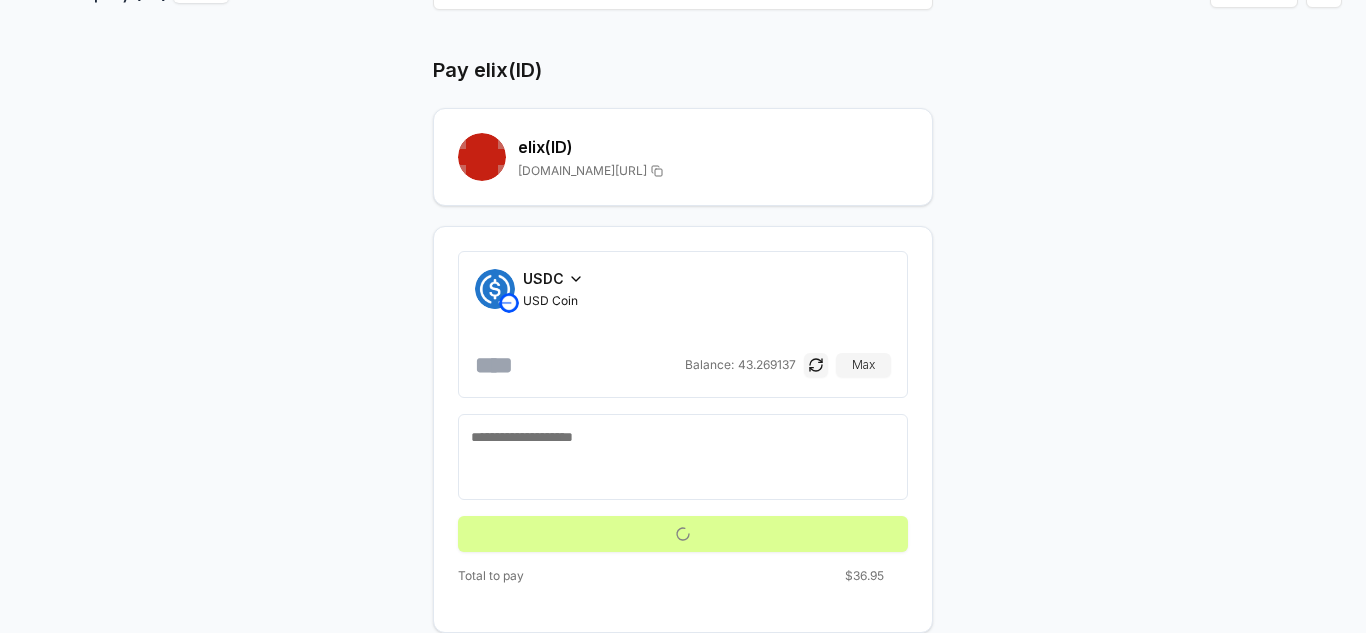 type on "*" 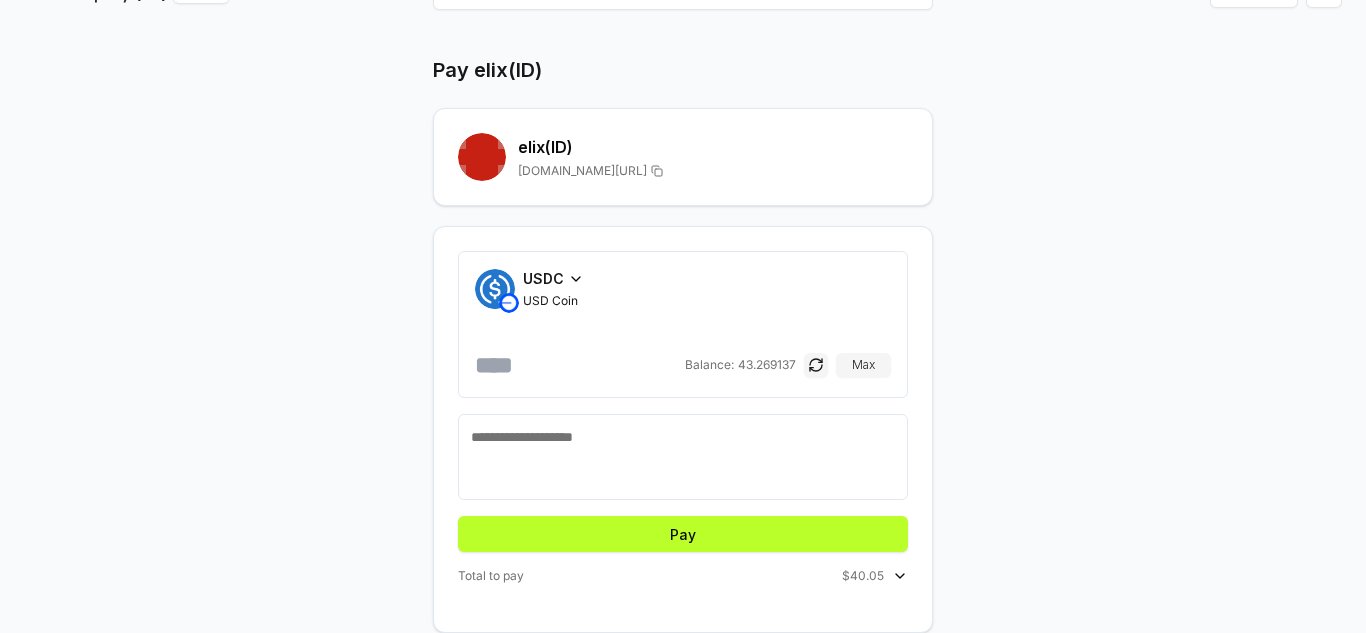 scroll, scrollTop: 0, scrollLeft: 0, axis: both 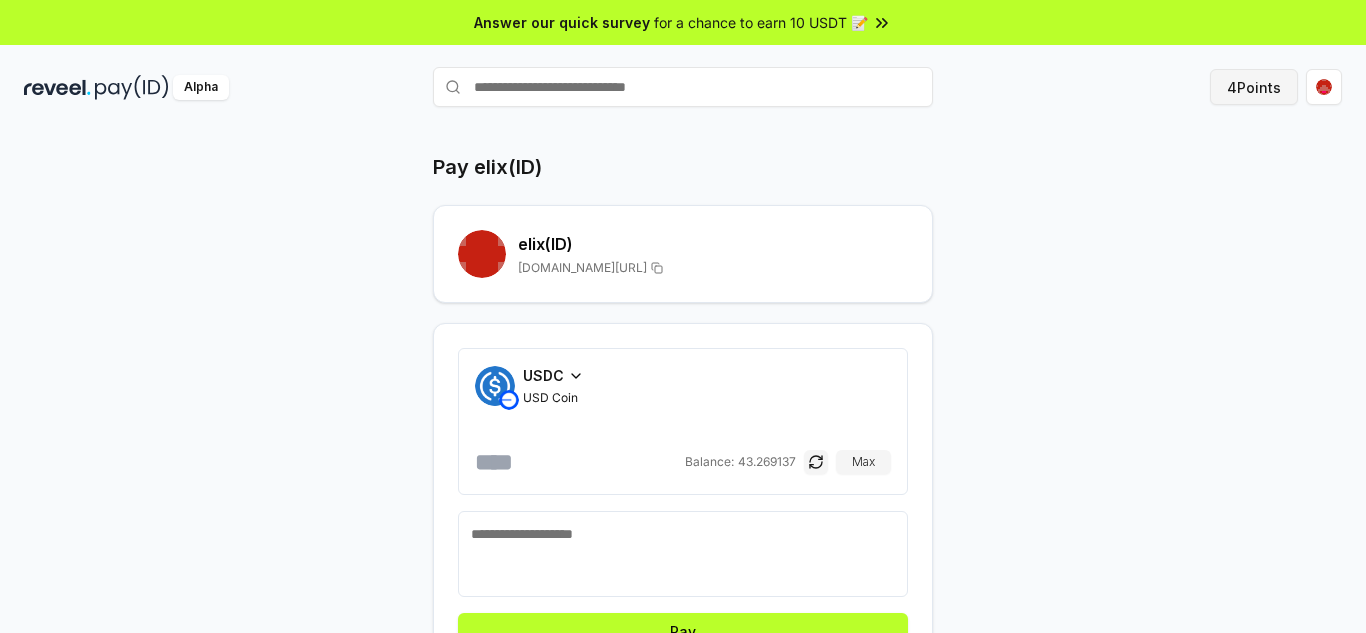 type on "****" 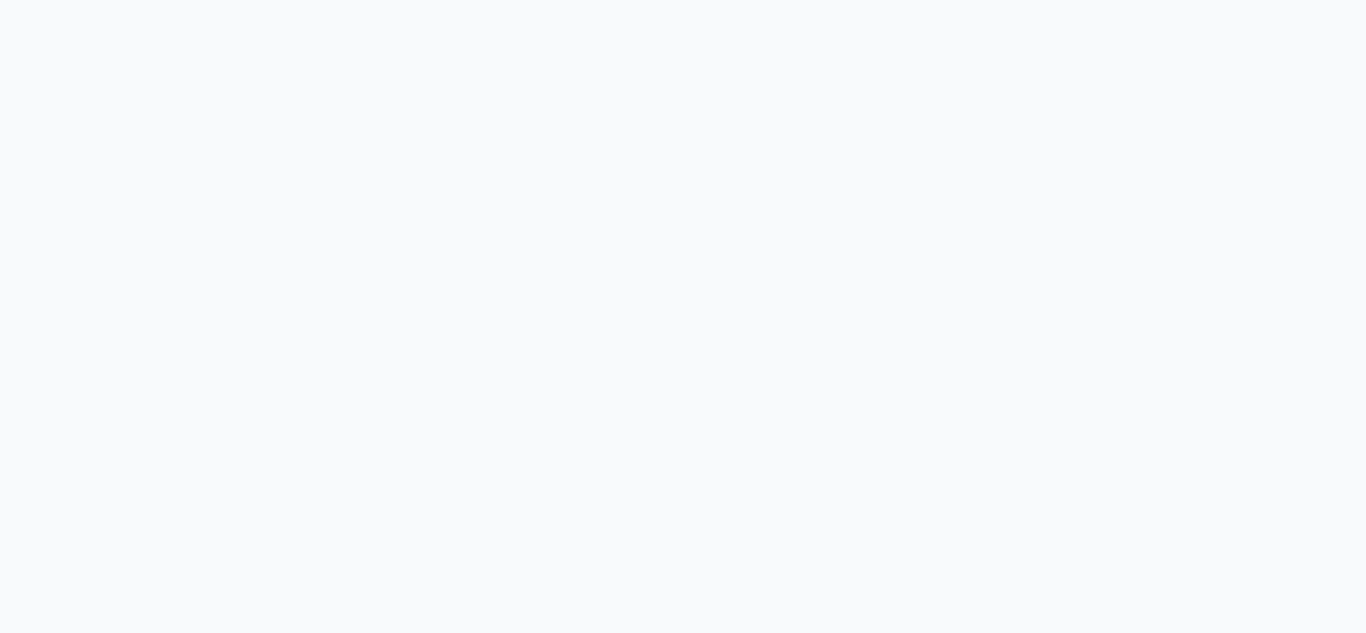 scroll, scrollTop: 0, scrollLeft: 0, axis: both 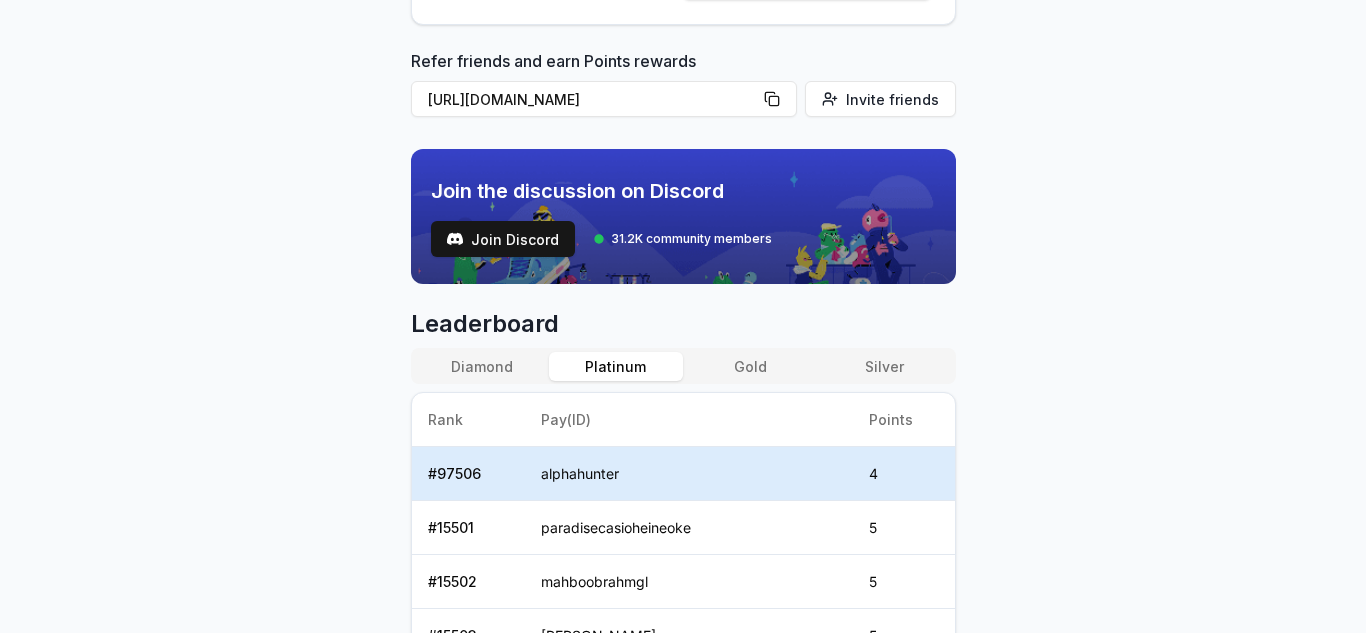 click on "Platinum" at bounding box center (616, 366) 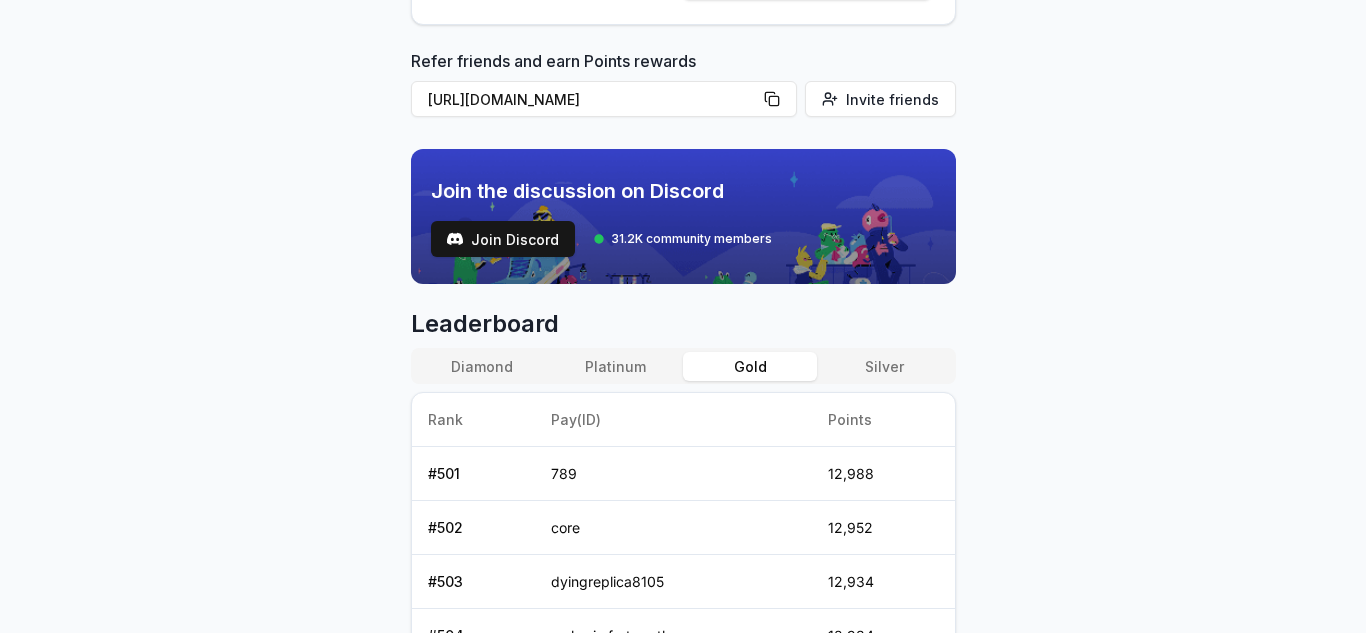 click on "Gold" at bounding box center [750, 366] 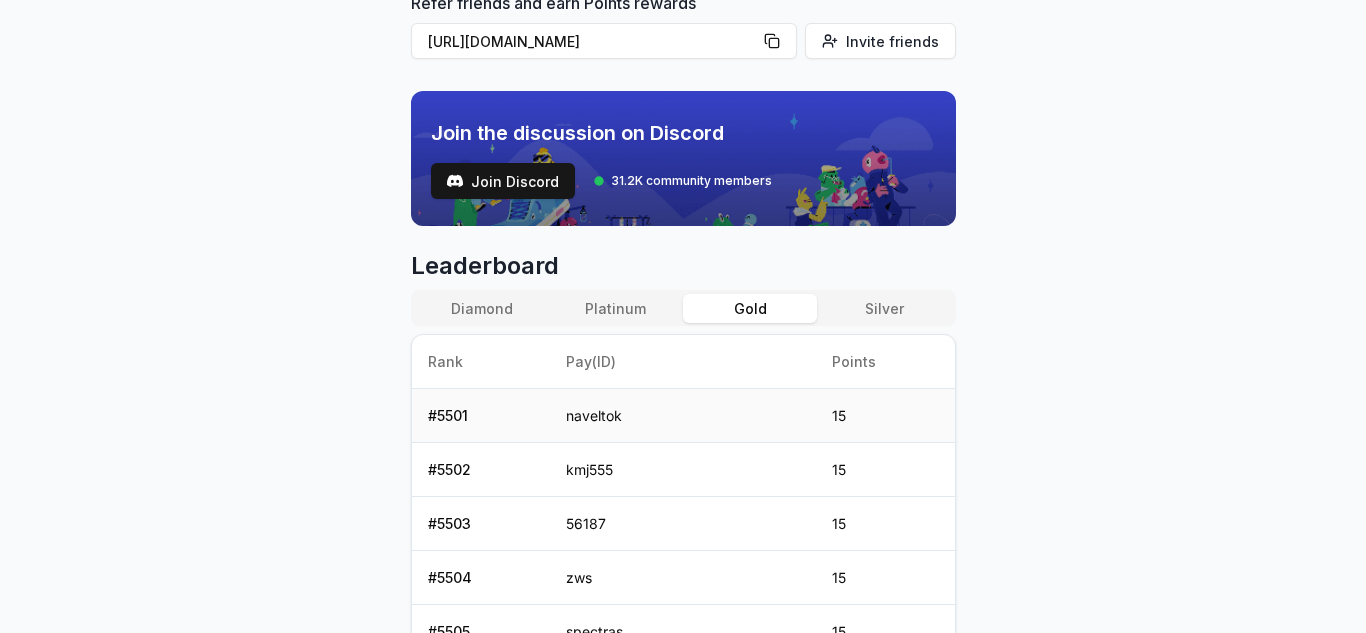 scroll, scrollTop: 618, scrollLeft: 0, axis: vertical 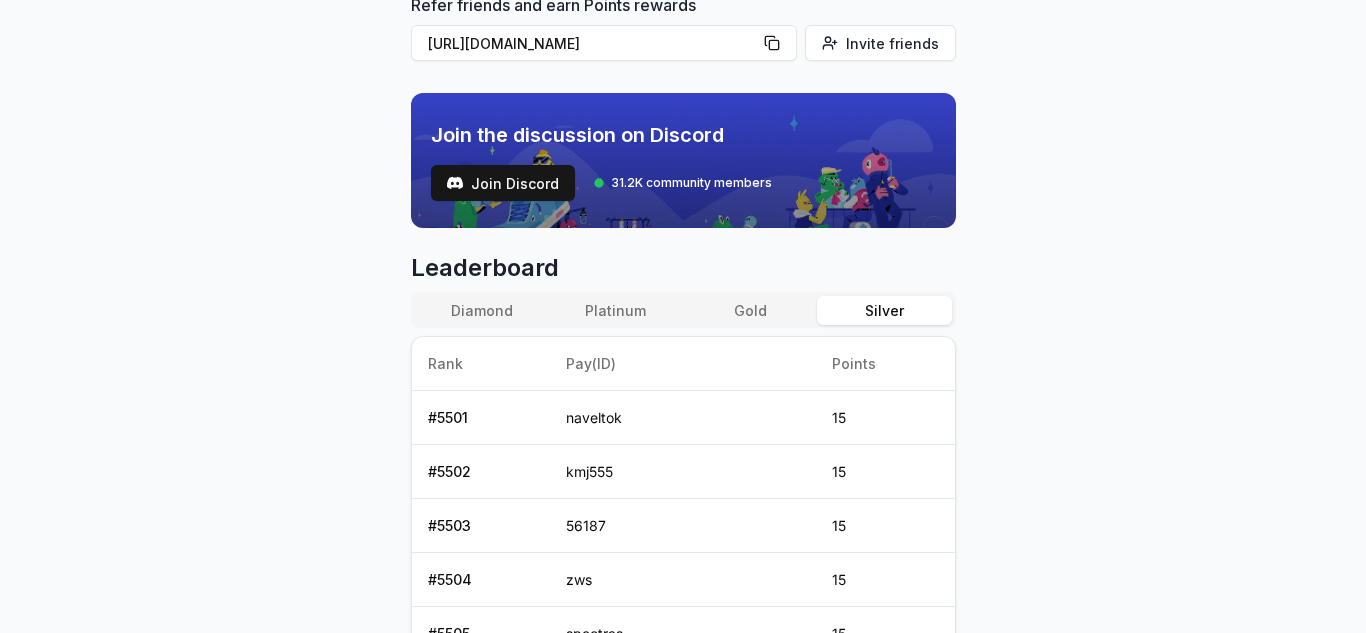 click on "Silver" at bounding box center [884, 310] 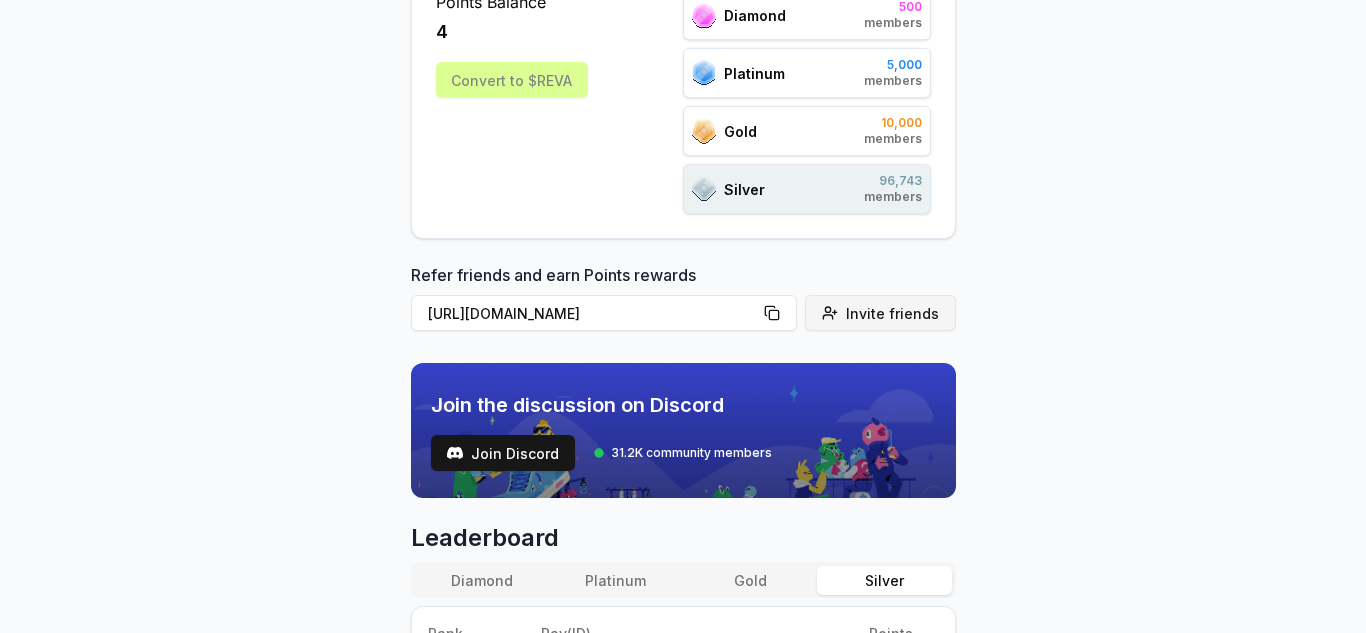 scroll, scrollTop: 0, scrollLeft: 0, axis: both 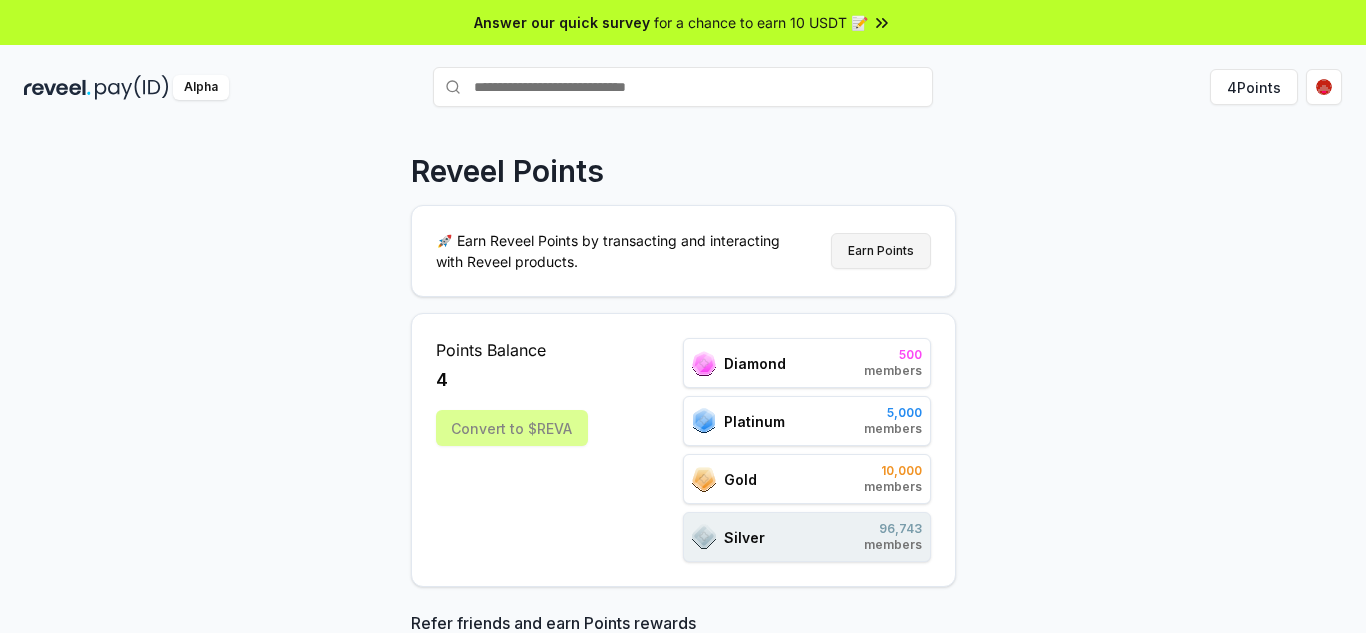 click on "Earn Points" at bounding box center [881, 251] 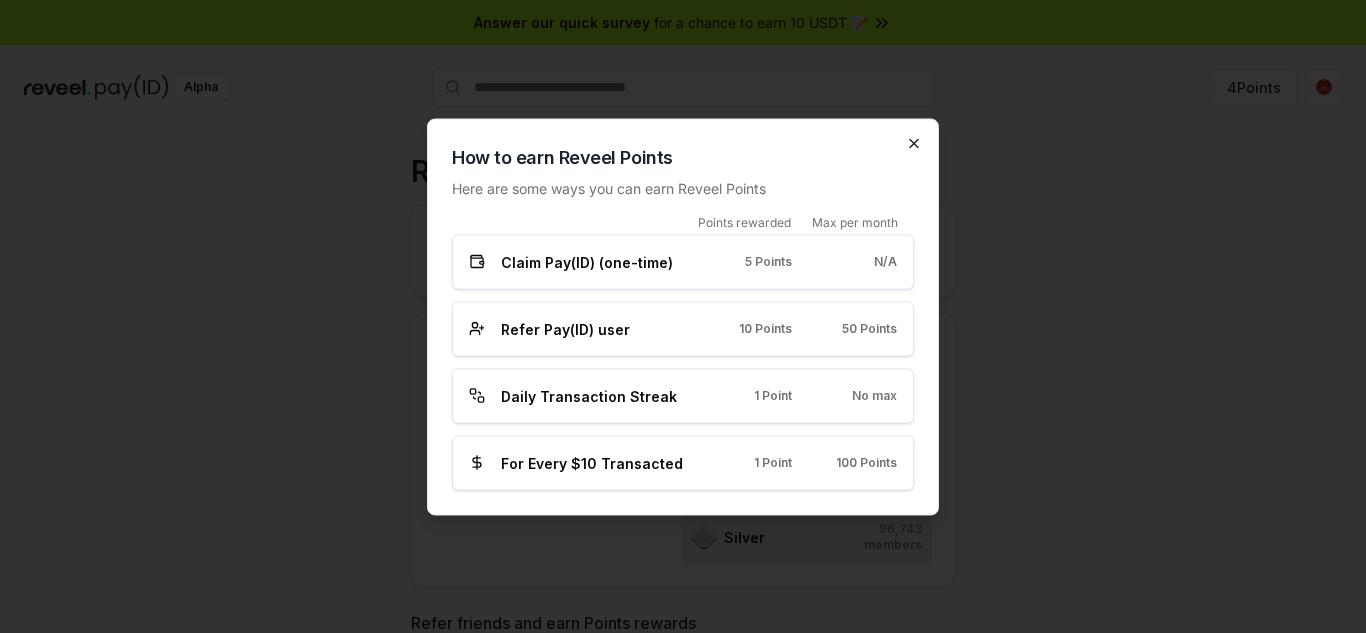 click 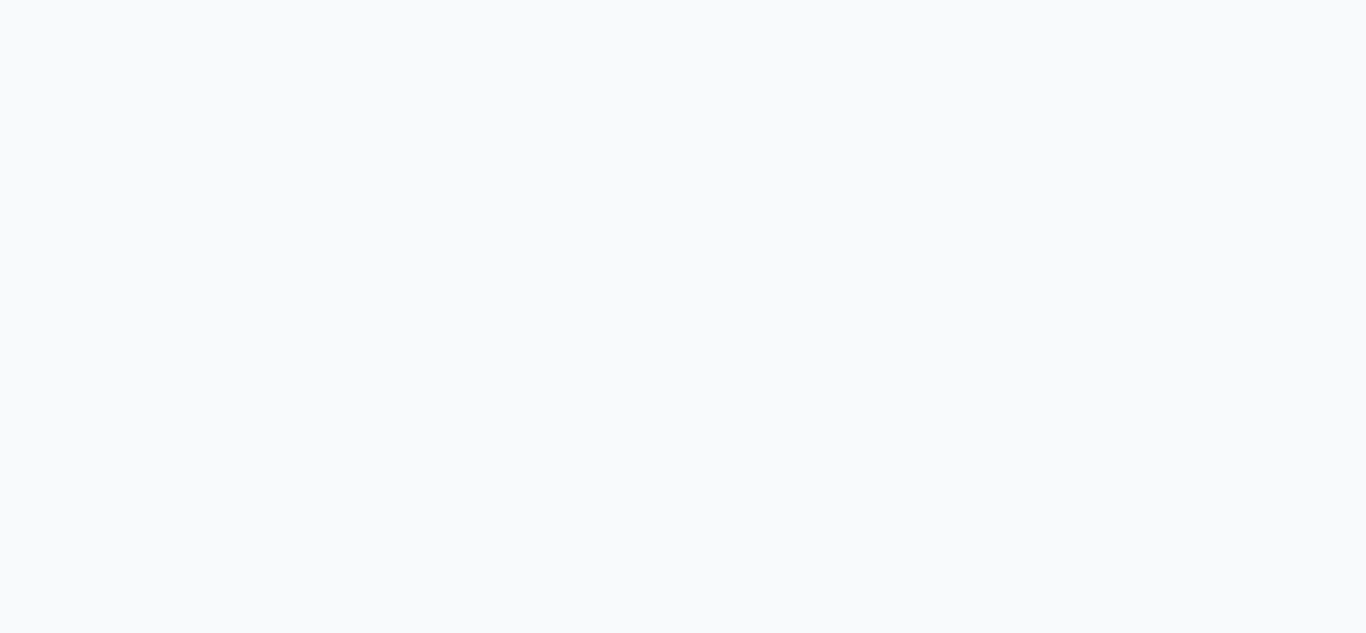 scroll, scrollTop: 0, scrollLeft: 0, axis: both 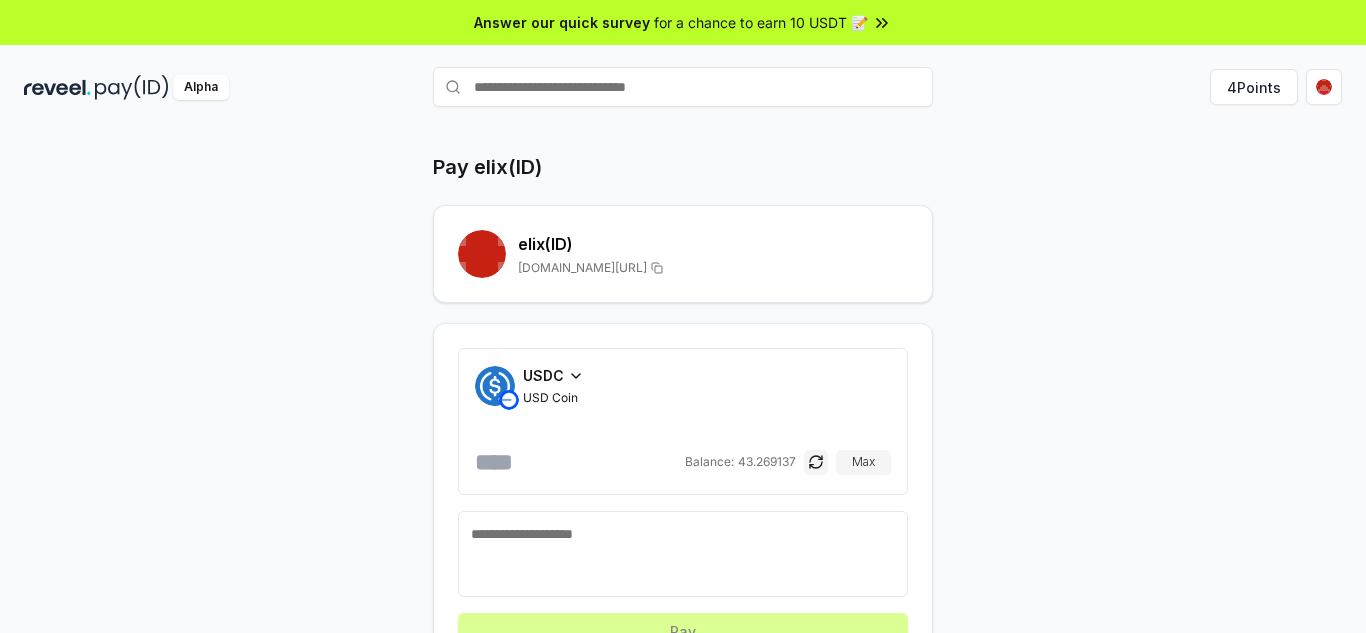 click on "USDC USD Coin Balance: 43.269137 Max" at bounding box center [683, 421] 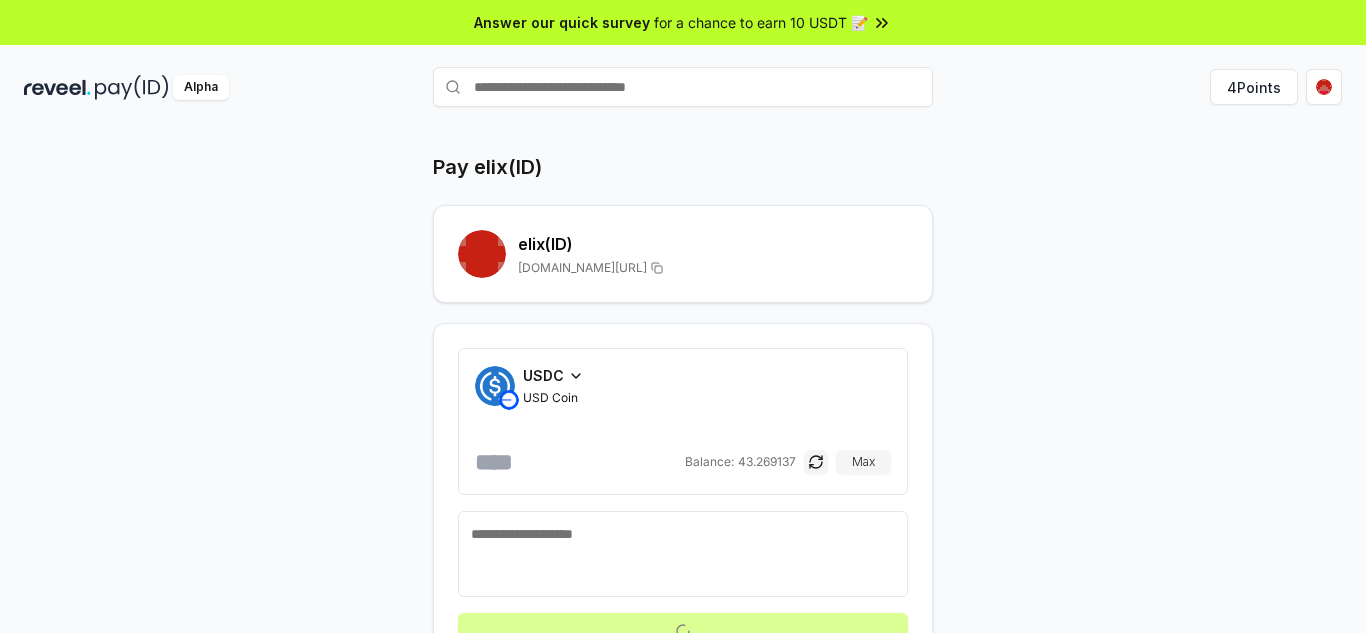 scroll, scrollTop: 97, scrollLeft: 0, axis: vertical 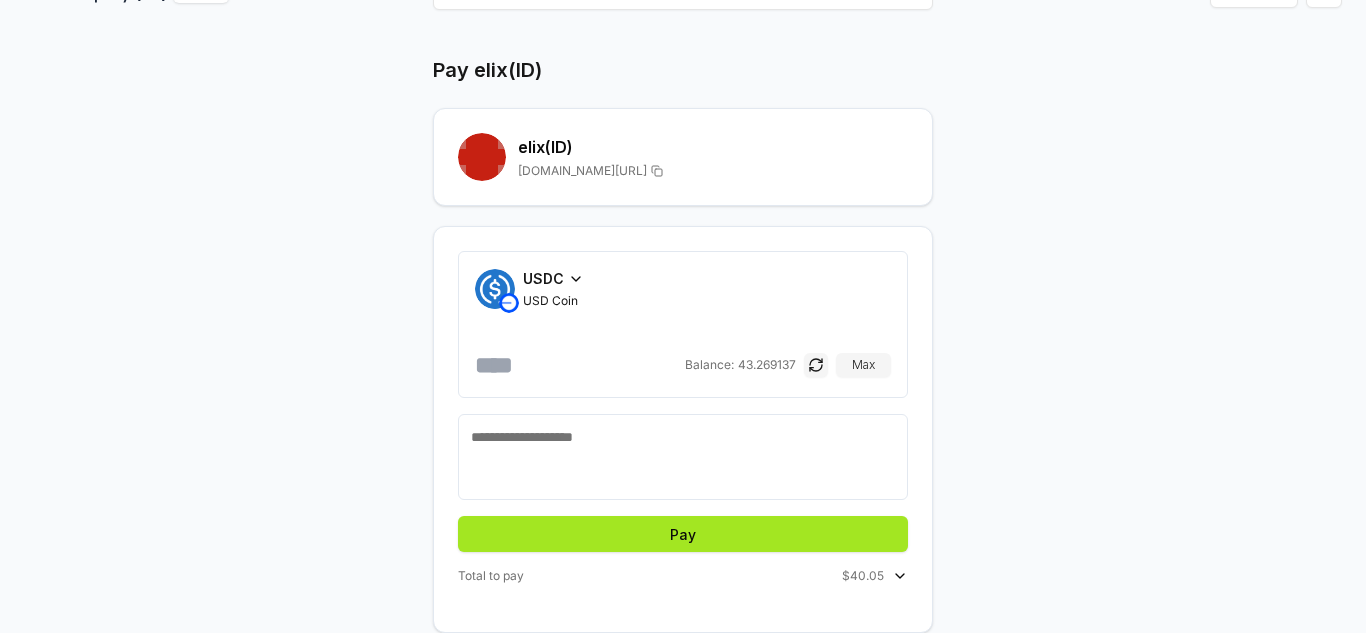 type on "****" 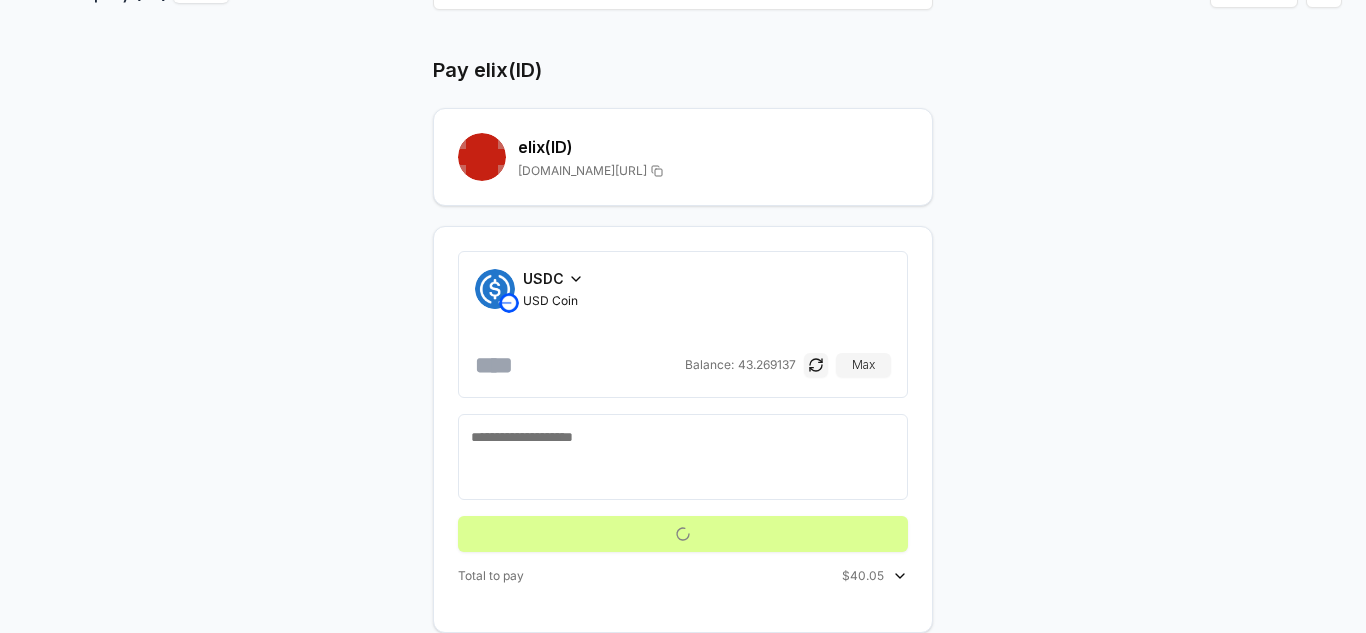 scroll, scrollTop: 57, scrollLeft: 0, axis: vertical 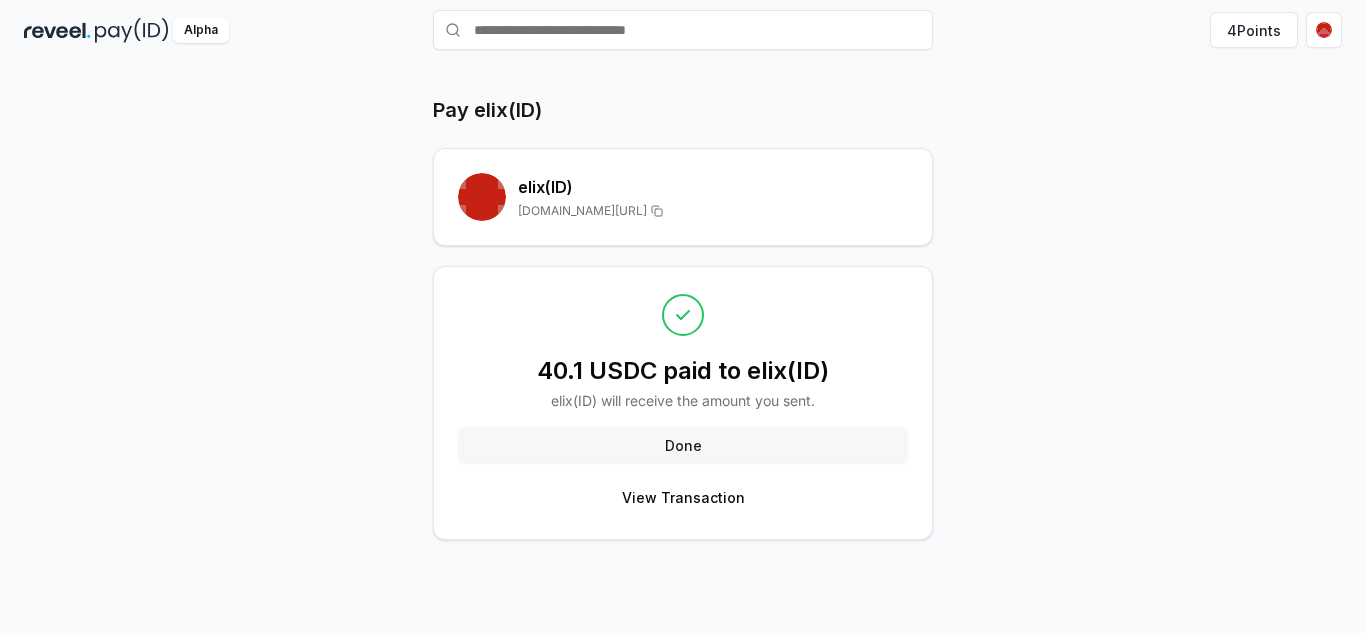 click on "Done" at bounding box center (683, 445) 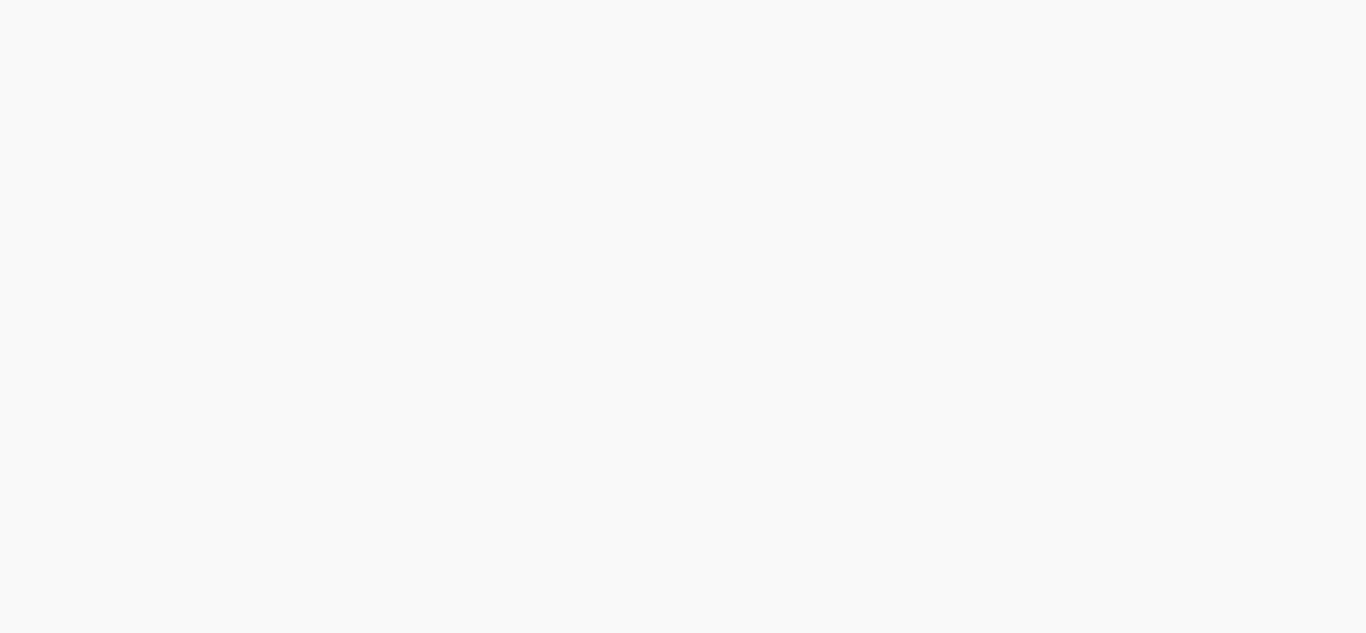 scroll, scrollTop: 0, scrollLeft: 0, axis: both 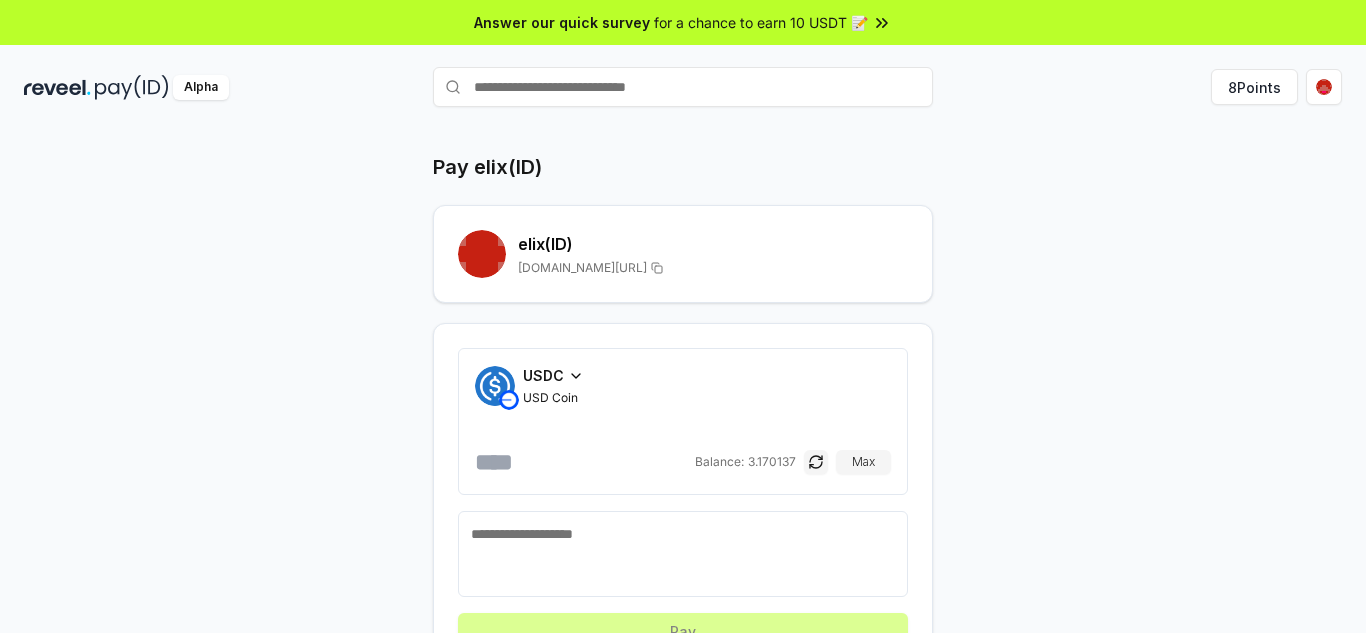 click on "Pay elix(ID) elix (ID) [DOMAIN_NAME][URL] USDC USD Coin Balance: 3.170137 Max Pay Total to pay $0" at bounding box center [683, 441] 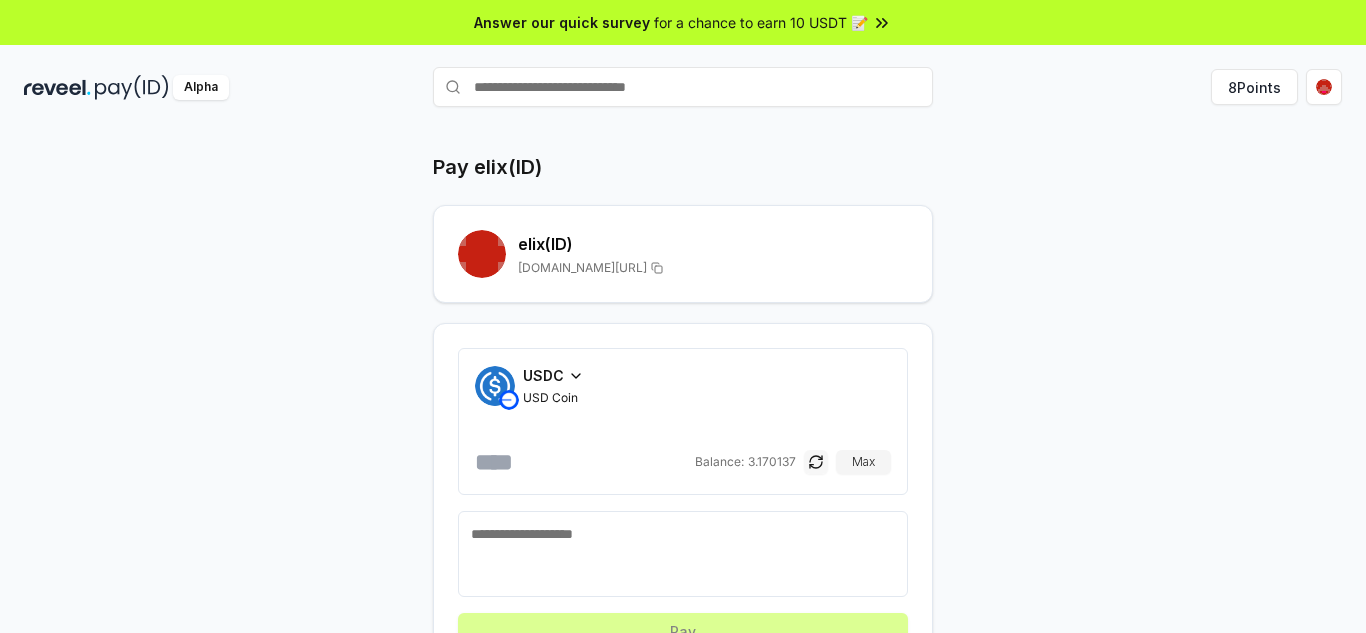 click at bounding box center (816, 462) 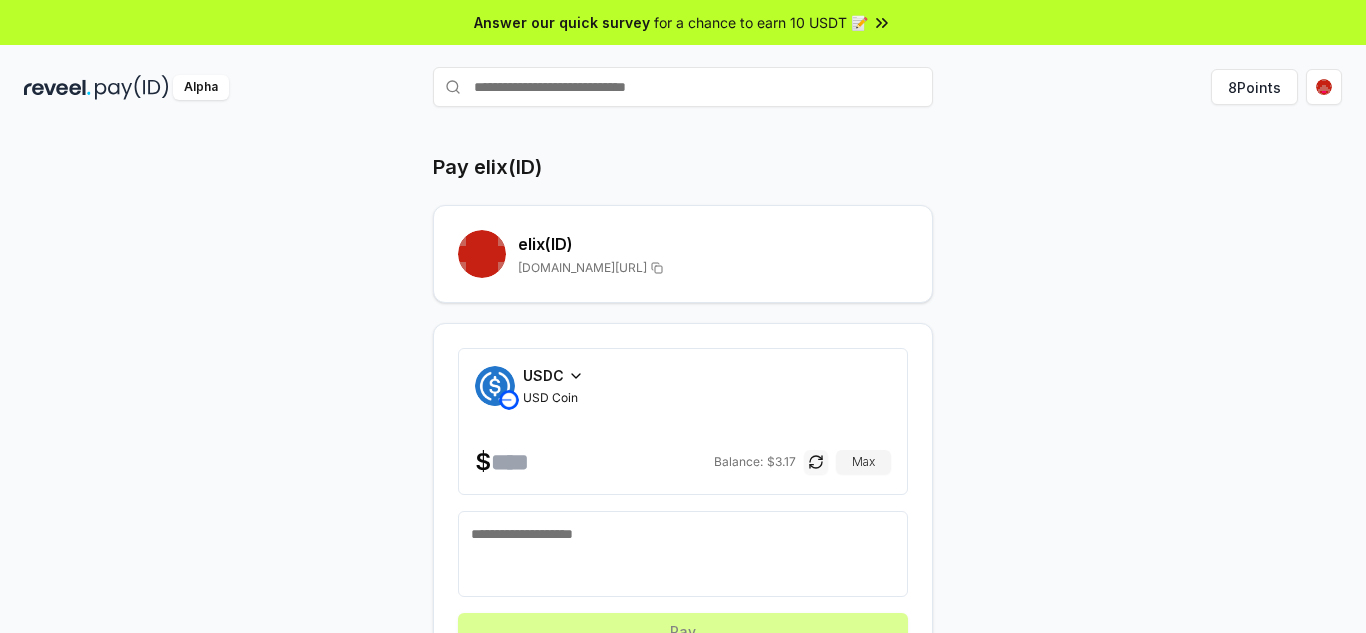 click at bounding box center (816, 462) 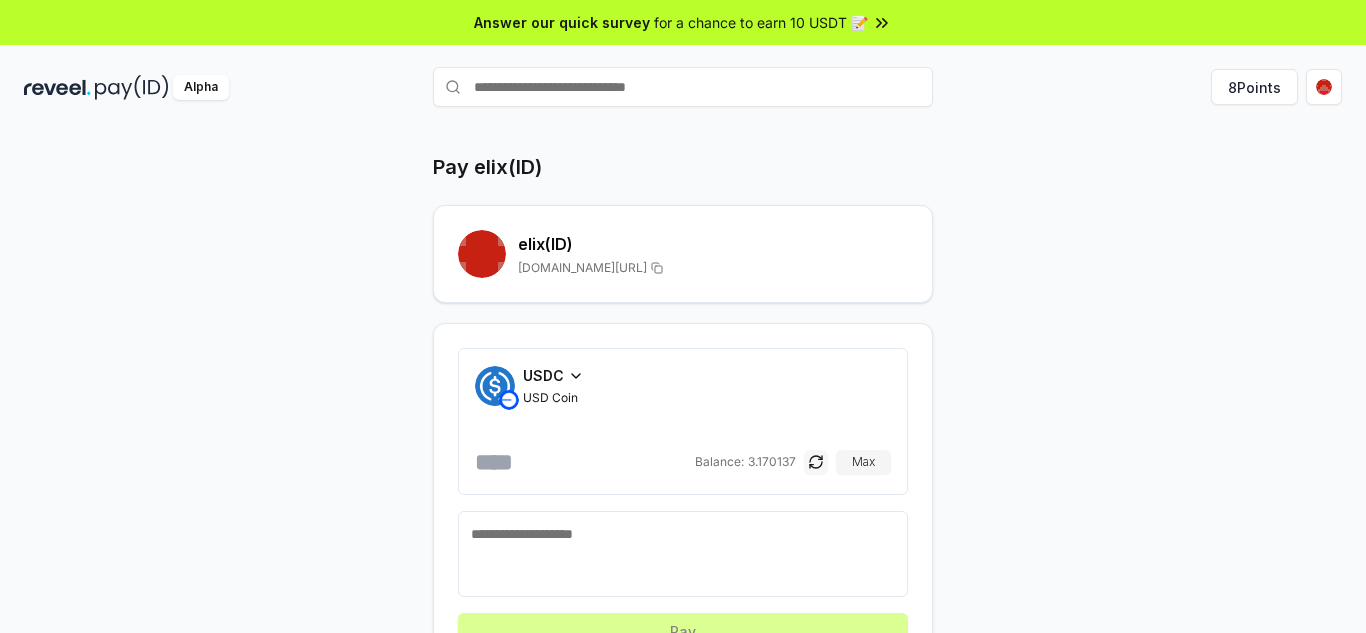 click at bounding box center (816, 462) 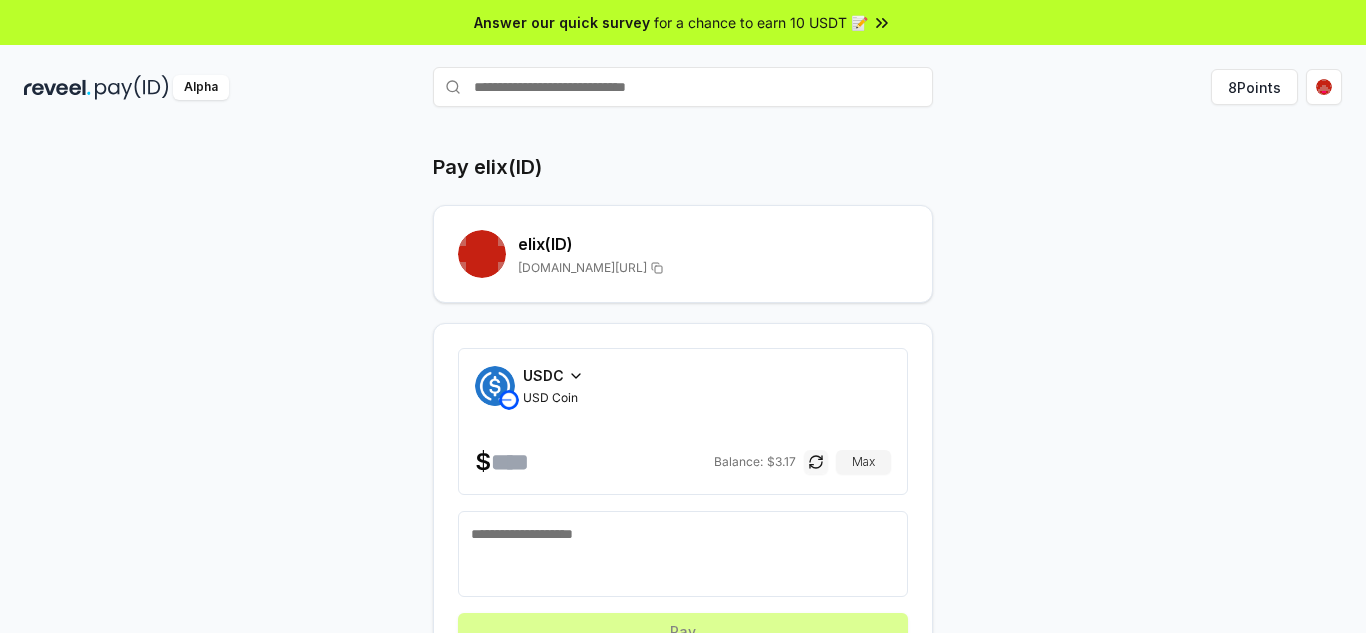 click at bounding box center (816, 462) 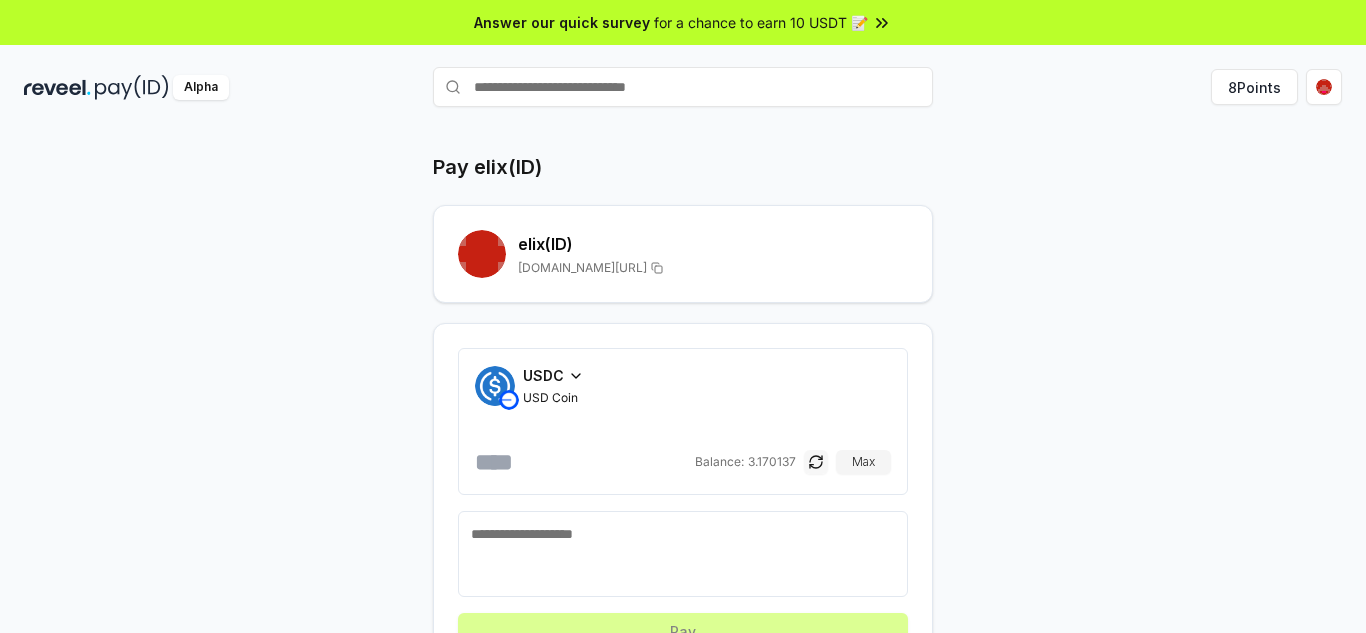 click at bounding box center (816, 462) 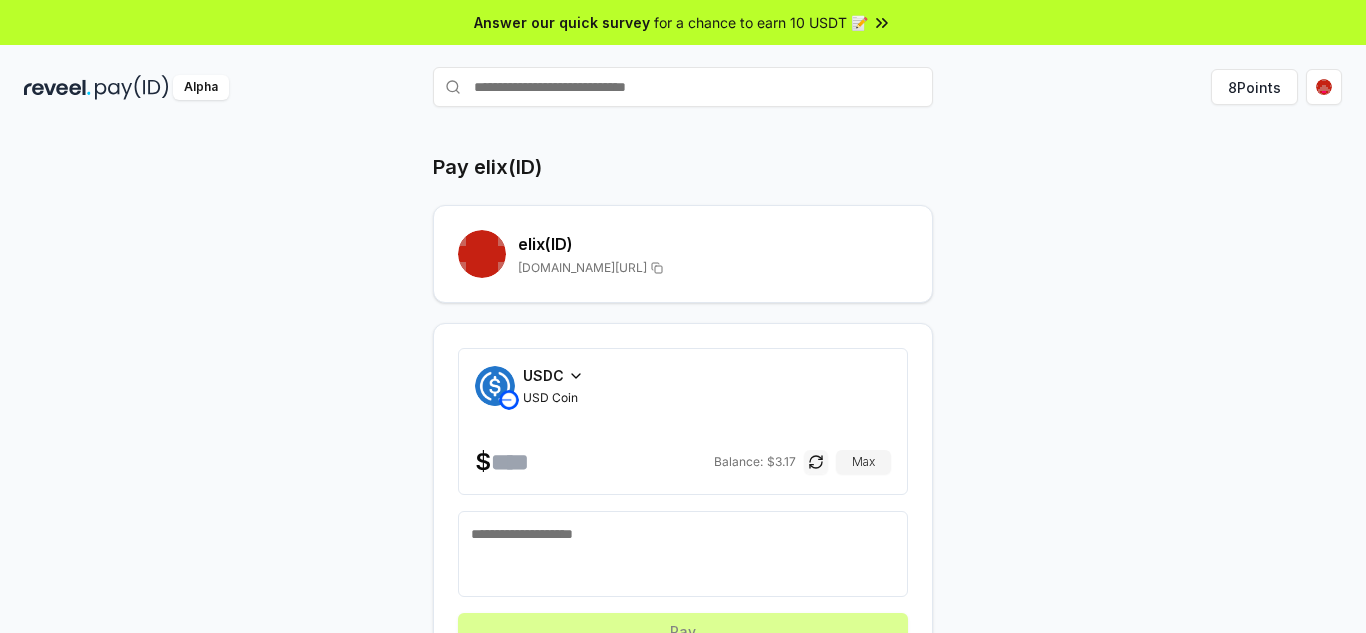 click at bounding box center (816, 462) 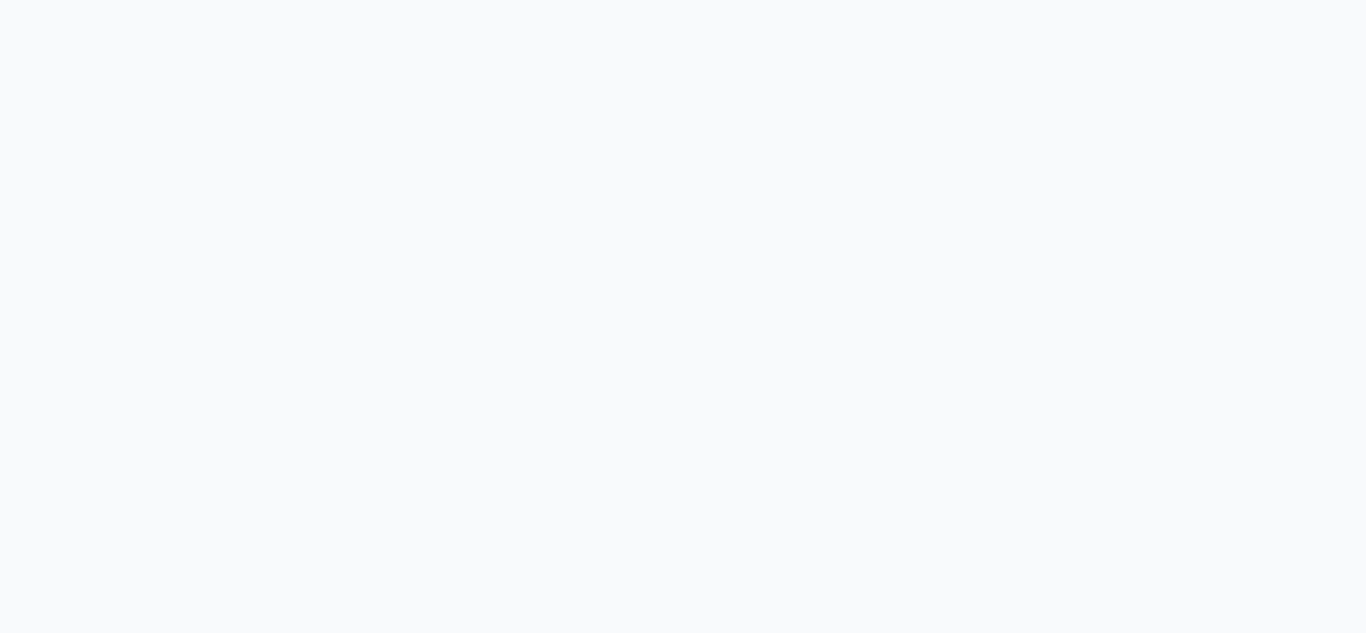 scroll, scrollTop: 0, scrollLeft: 0, axis: both 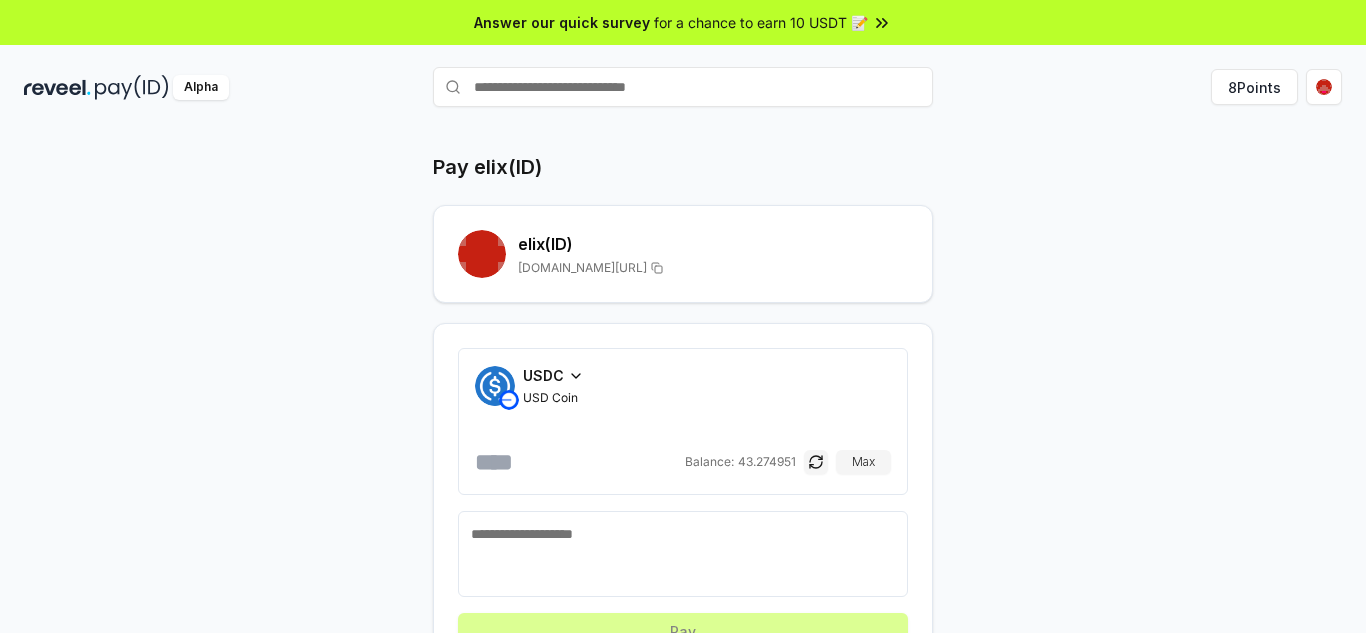 click at bounding box center [578, 462] 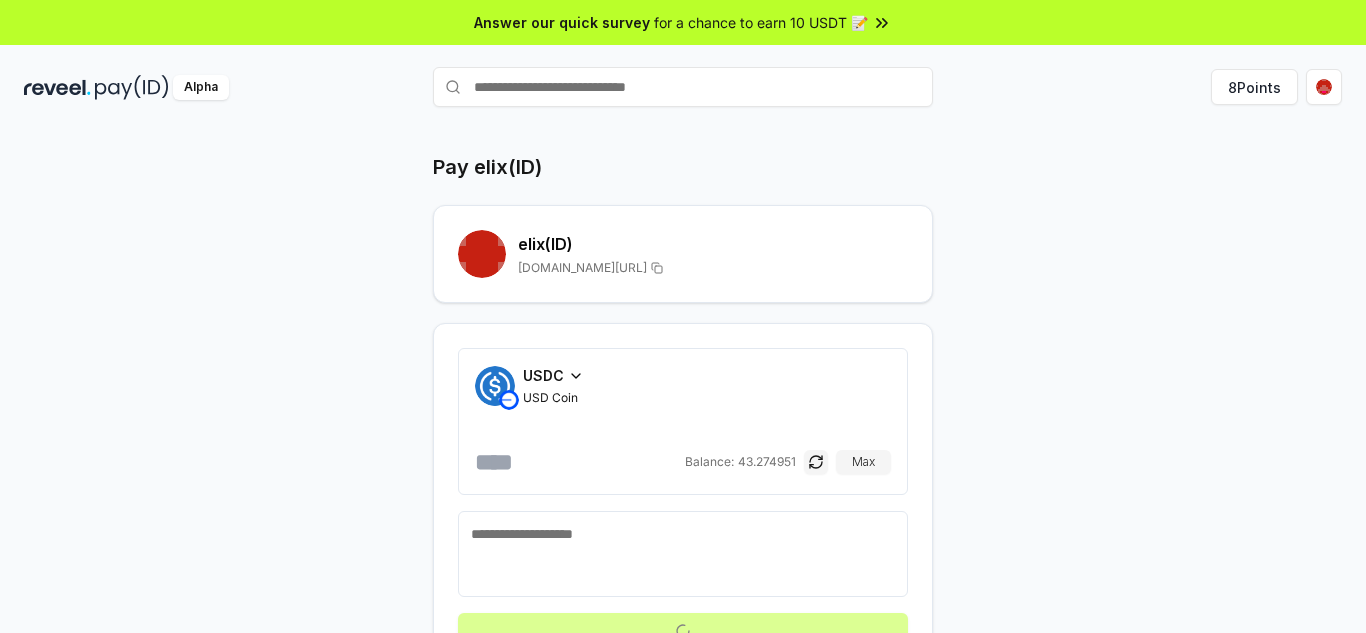 scroll, scrollTop: 97, scrollLeft: 0, axis: vertical 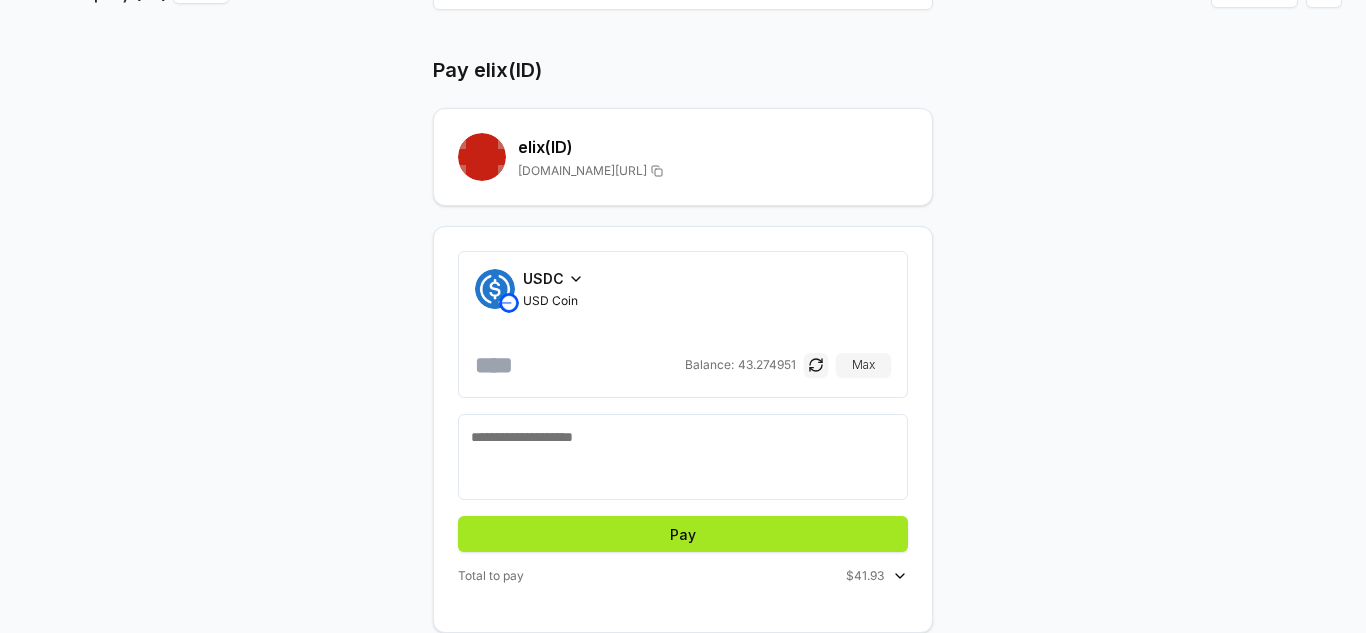 type on "**" 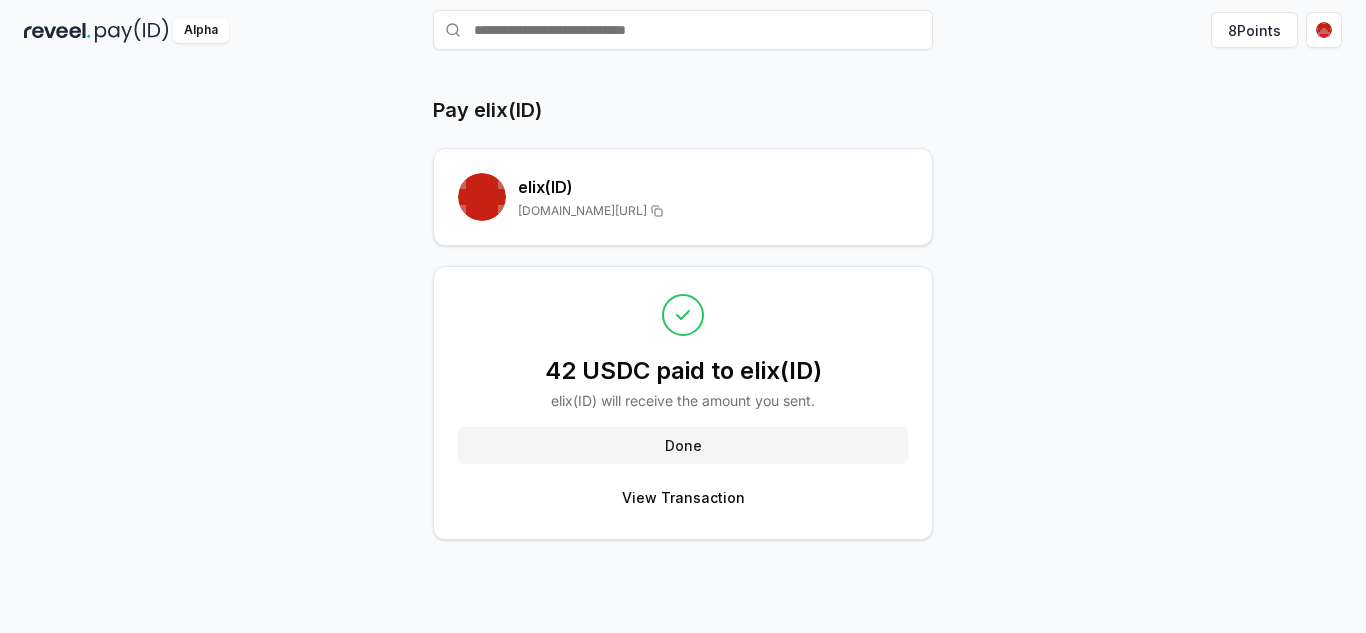scroll, scrollTop: 57, scrollLeft: 0, axis: vertical 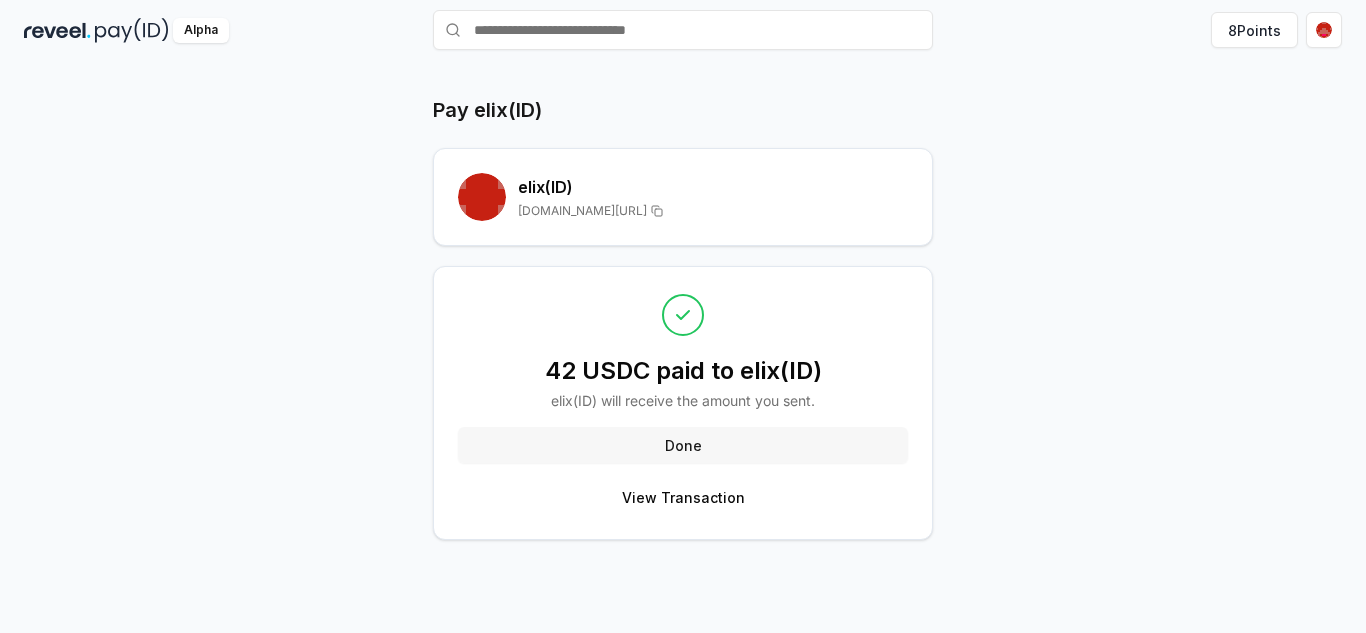 click on "Done" at bounding box center [683, 445] 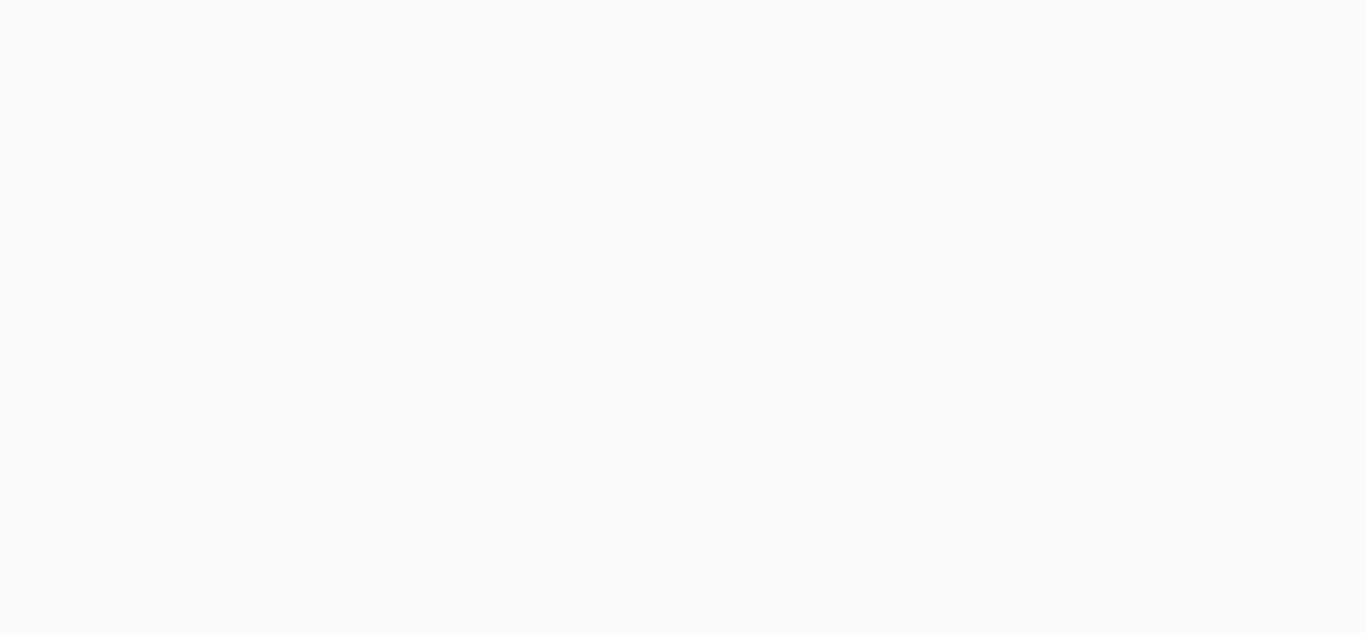 scroll, scrollTop: 0, scrollLeft: 0, axis: both 